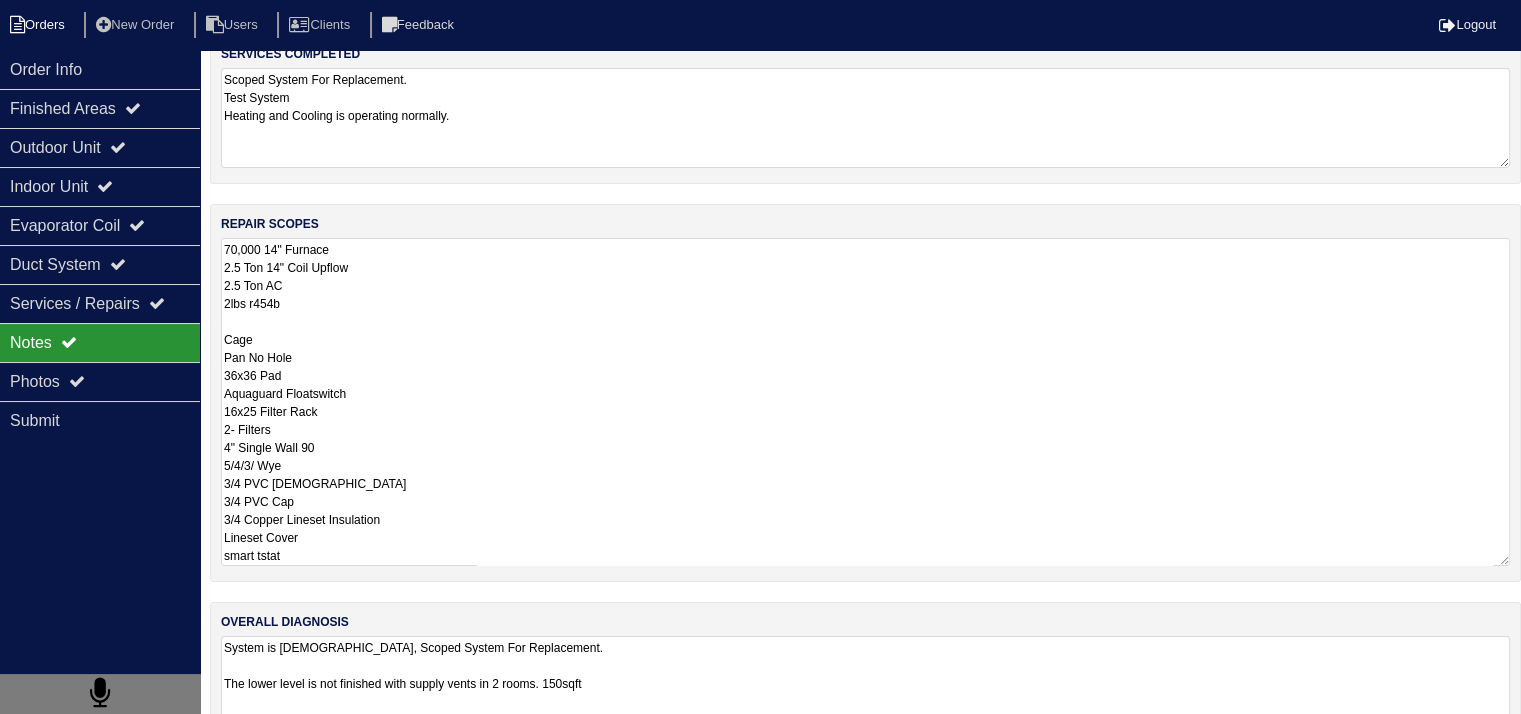 scroll, scrollTop: 25, scrollLeft: 0, axis: vertical 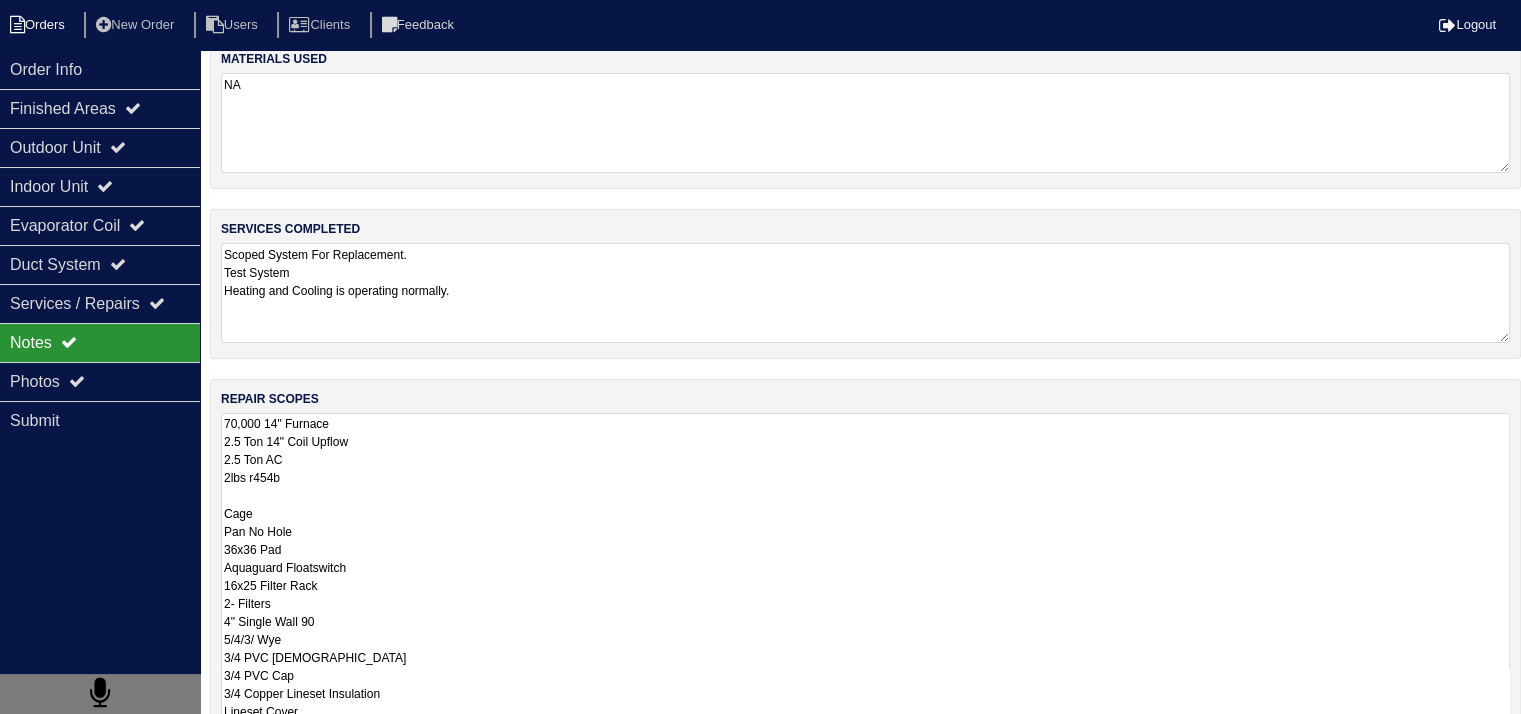 click on "Orders" at bounding box center (40, 25) 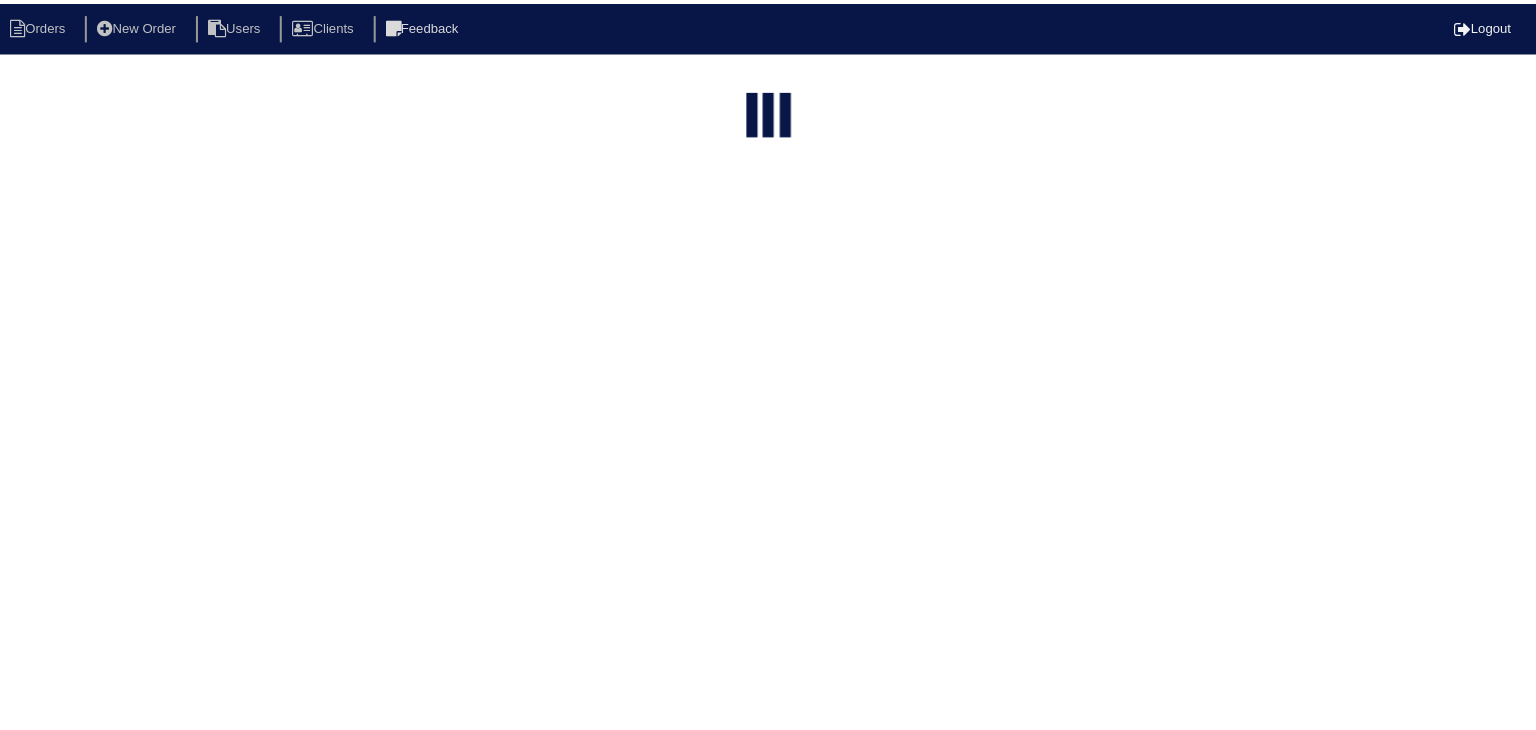 scroll, scrollTop: 0, scrollLeft: 0, axis: both 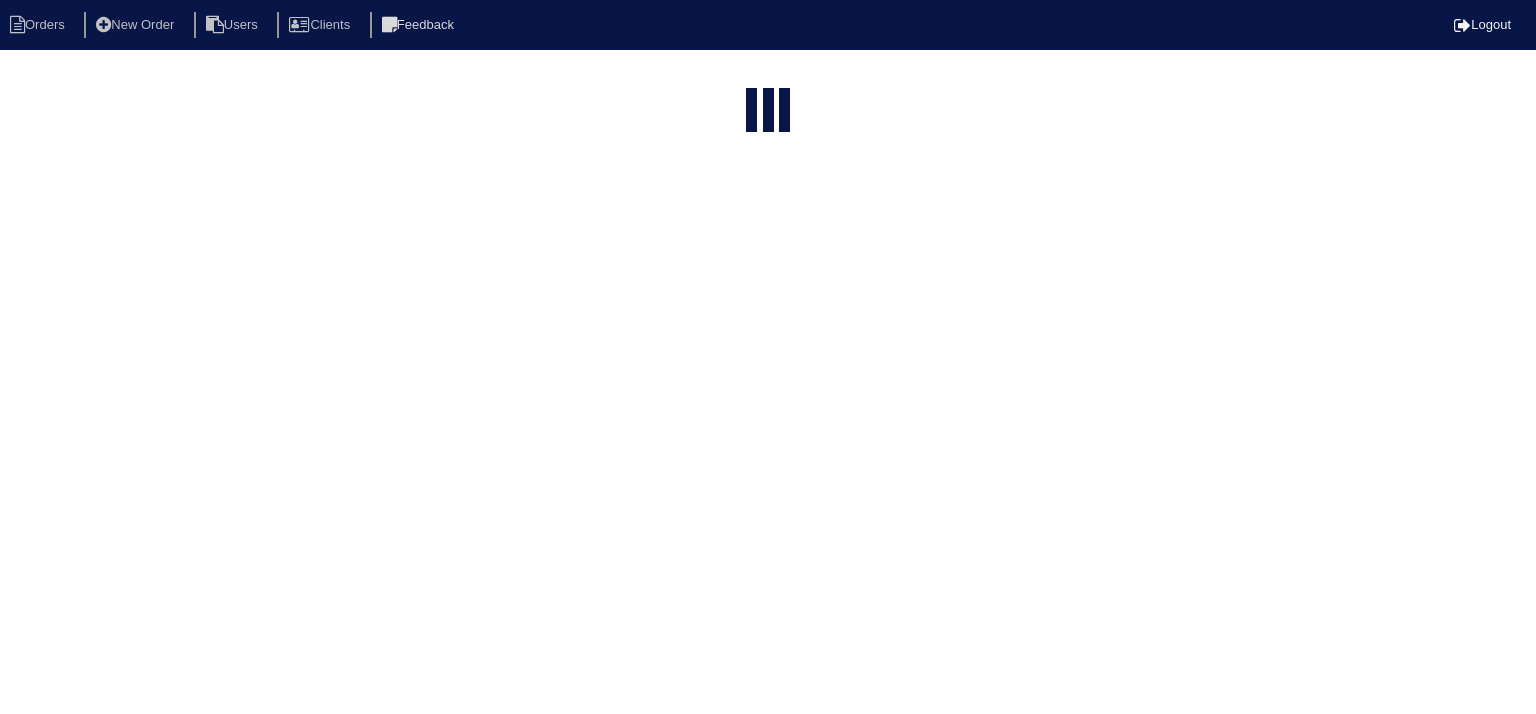 select on "15" 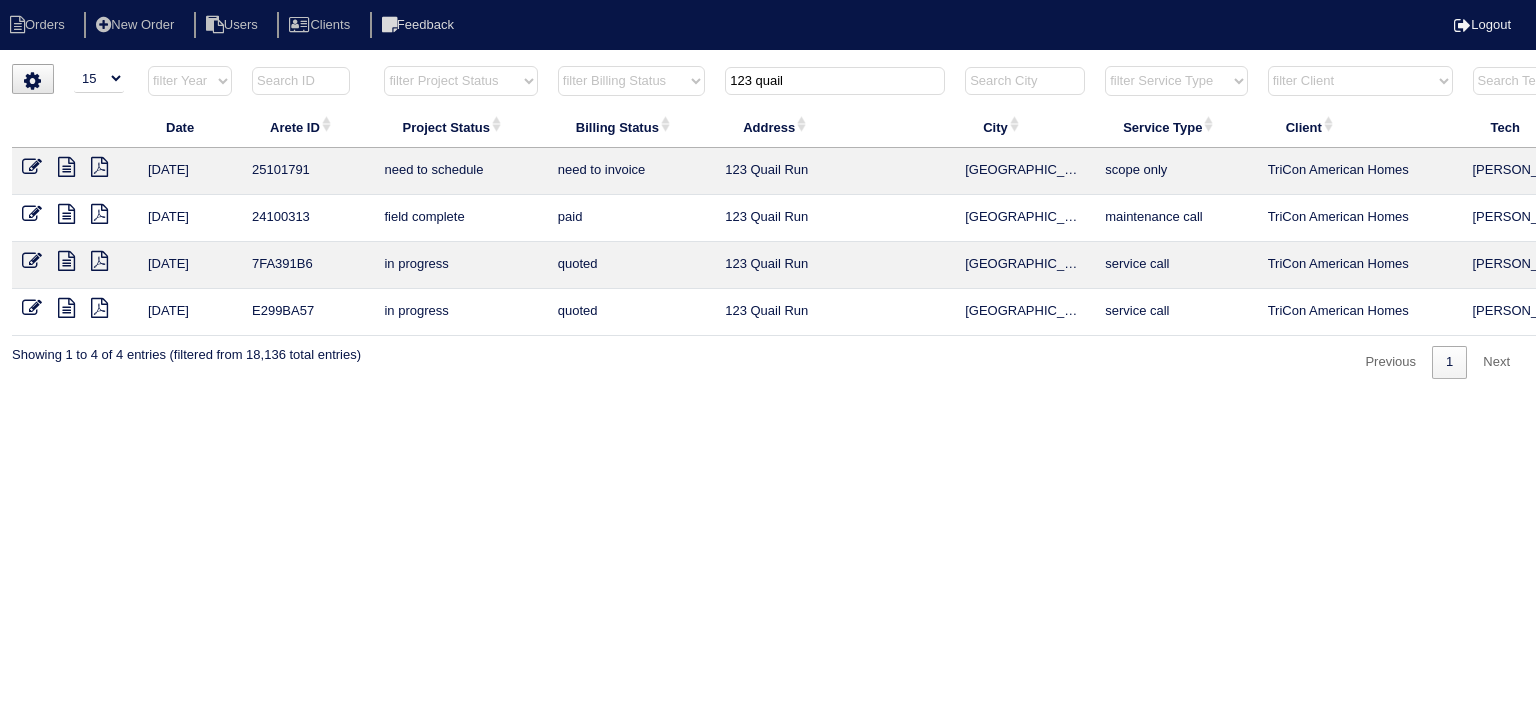 drag, startPoint x: 810, startPoint y: 85, endPoint x: 671, endPoint y: 77, distance: 139.23003 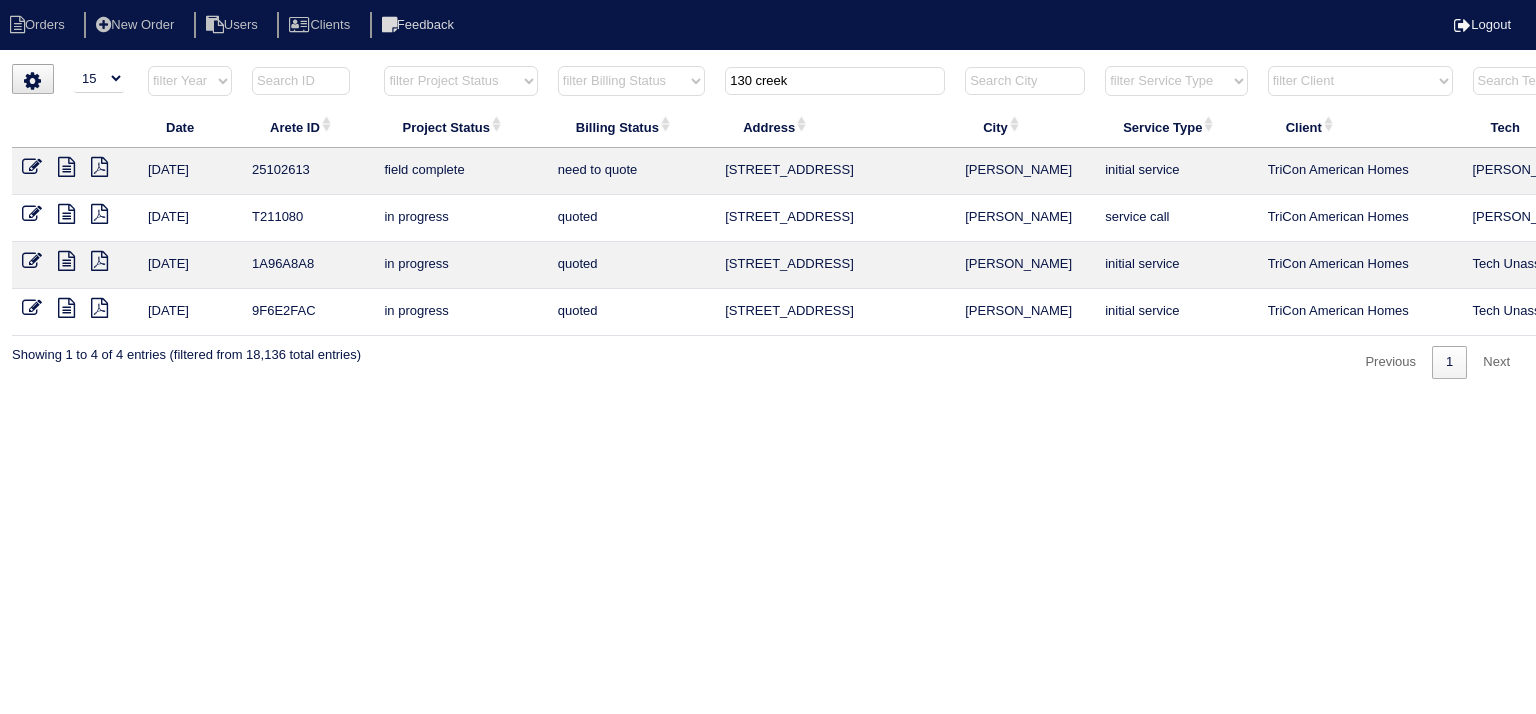type on "130 creek" 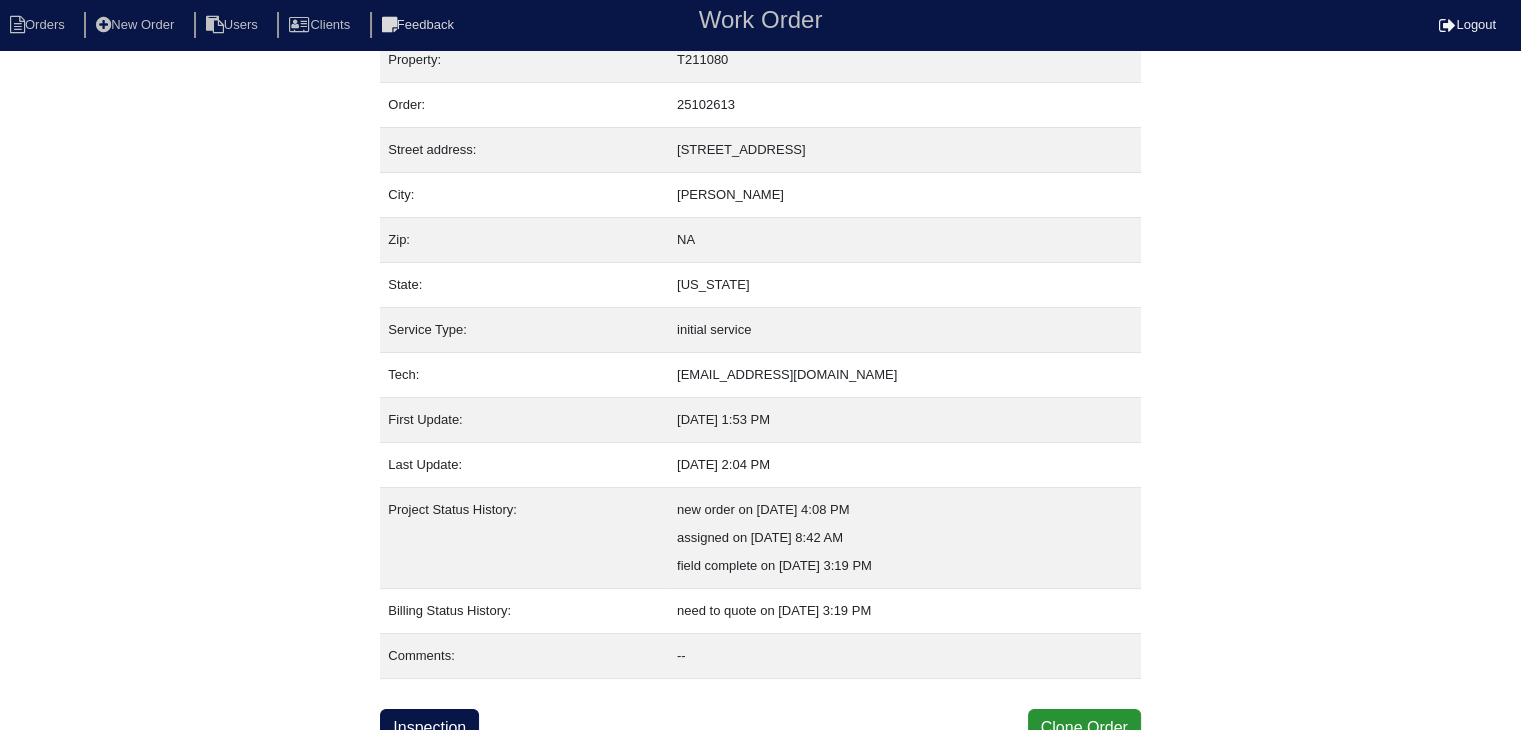 scroll, scrollTop: 40, scrollLeft: 0, axis: vertical 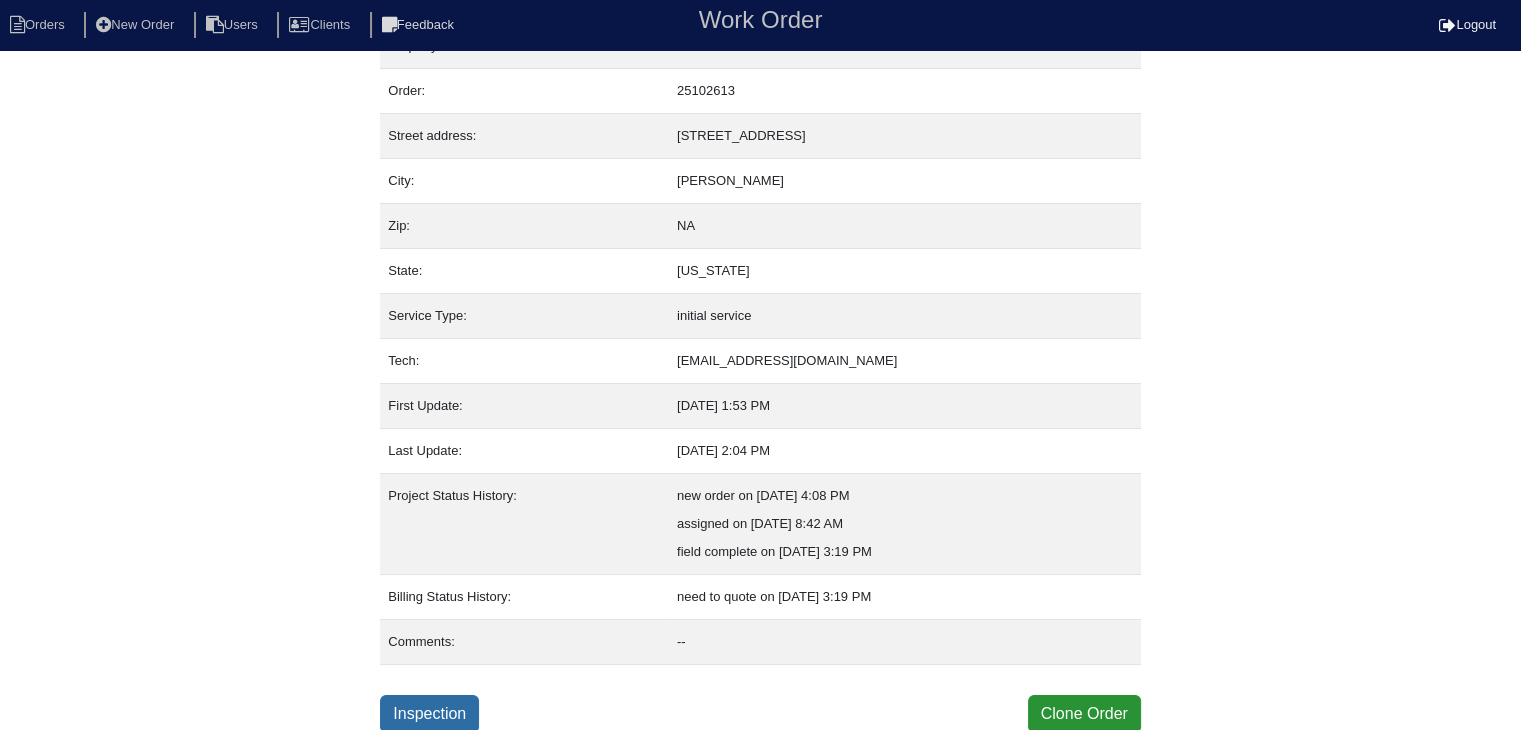 click on "Inspection" at bounding box center [429, 714] 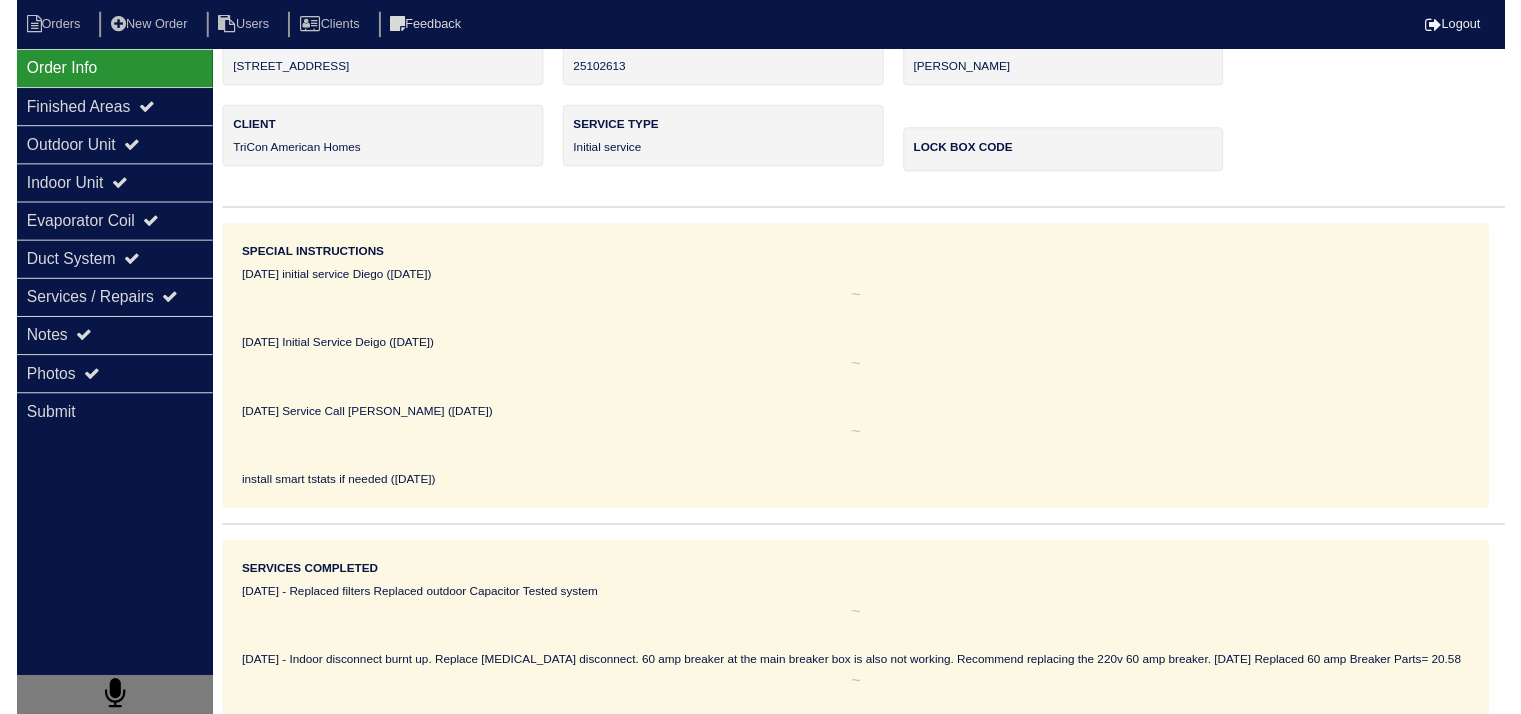 scroll, scrollTop: 0, scrollLeft: 0, axis: both 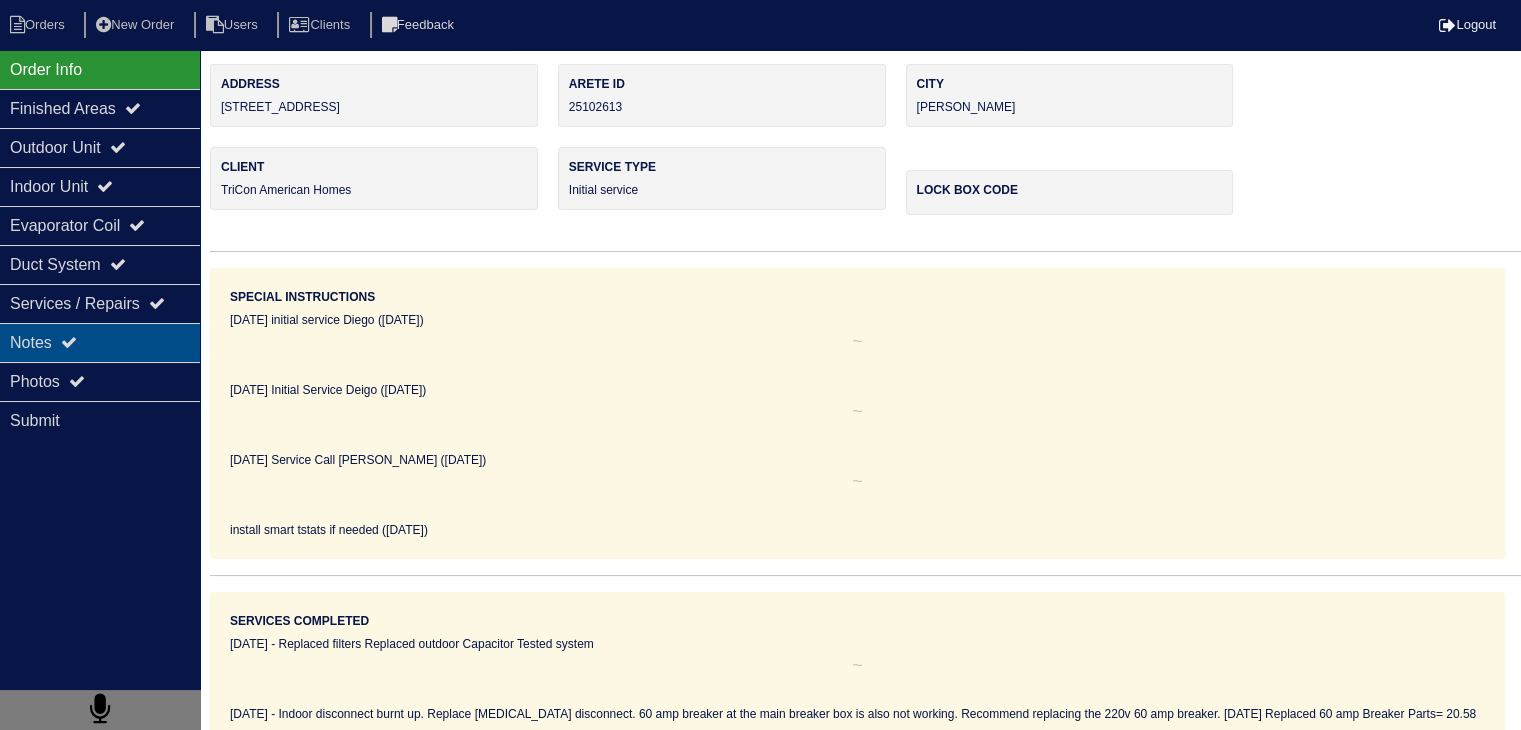 click on "Notes" at bounding box center [100, 342] 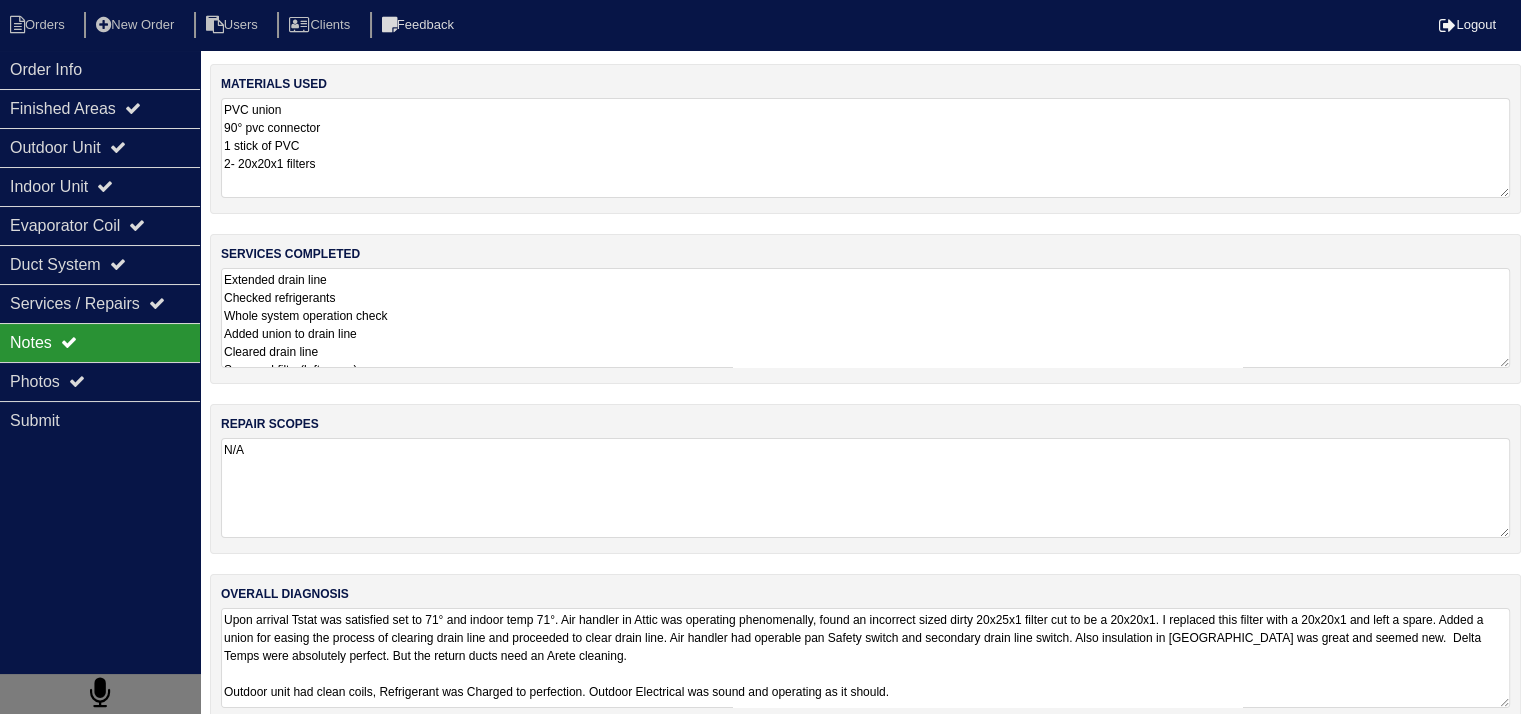 click on "Extended drain line
Checked refrigerants
Whole system operation check
Added union to drain line
Cleared drain line
Swapped filter(left spare)
Delta Temperature
Inspected return duct cleanliness" at bounding box center [865, 318] 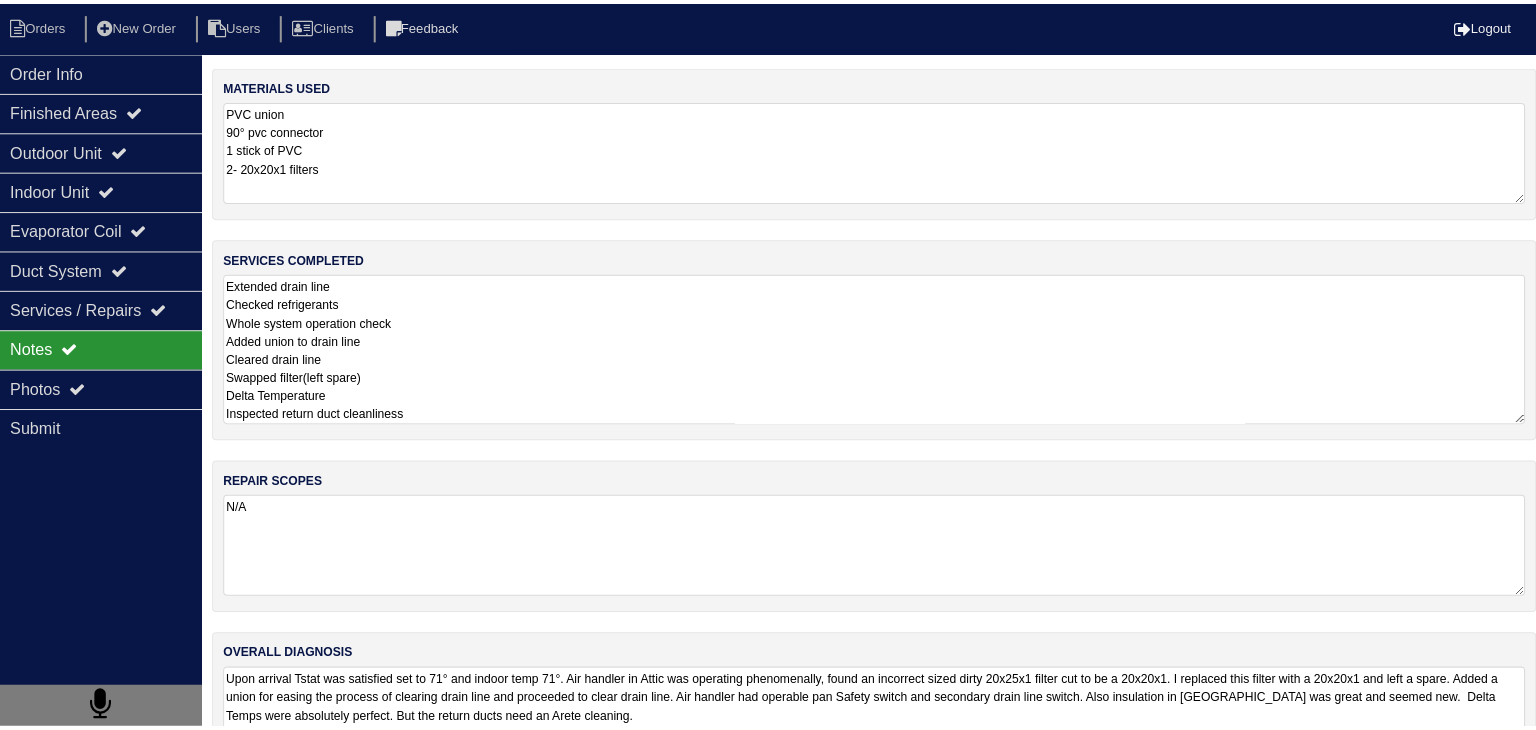 scroll, scrollTop: 1, scrollLeft: 0, axis: vertical 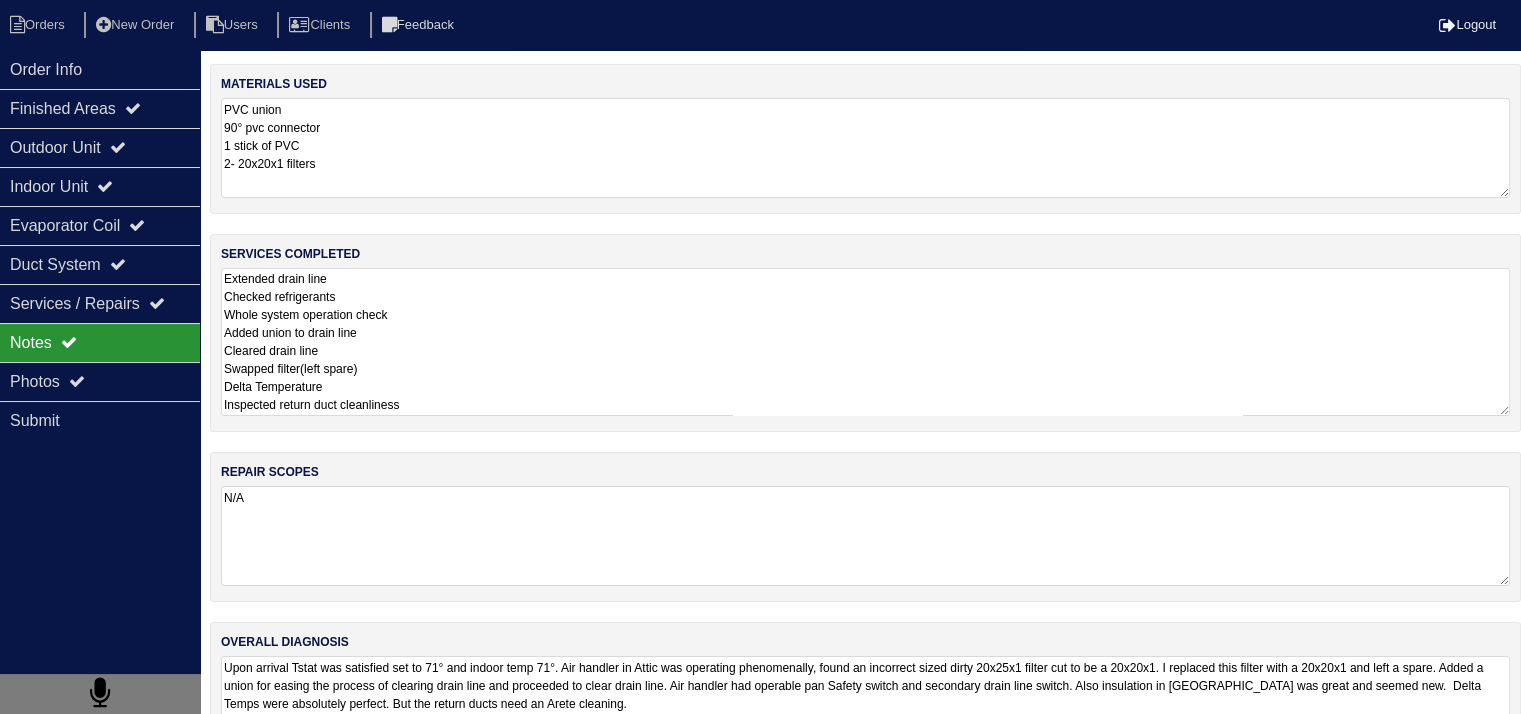 click on "Upon arrival Tstat was satisfied set to 71° and indoor temp 71°. Air handler in Attic was operating phenomenally, found an incorrect sized dirty 20x25x1 filter cut to be a 20x20x1. I replaced this filter with a 20x20x1 and left a spare. Added a union for easing the process of clearing drain line and proceeded to clear drain line. Air handler had operable pan Safety switch and secondary drain line switch. Also insulation in attic was great and seemed new.  Delta Temps were absolutely perfect. But the return ducts need an Arete cleaning.
Outdoor unit had clean coils, Refrigerant was Charged to perfection. Outdoor Electrical was sound and operating as it should.
Upon departure HVAC system was set to 70° and running Amazing." at bounding box center [865, 706] 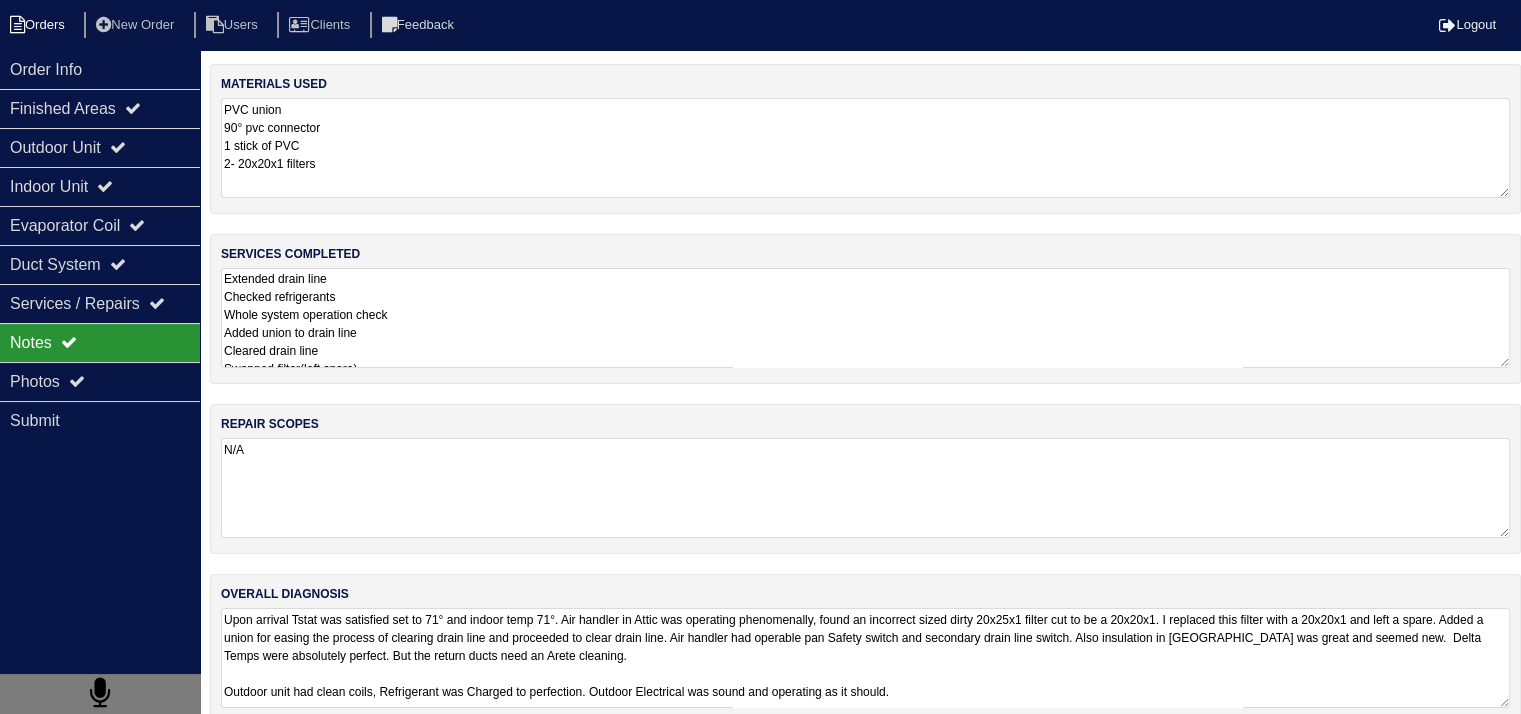 click on "Orders" at bounding box center [40, 25] 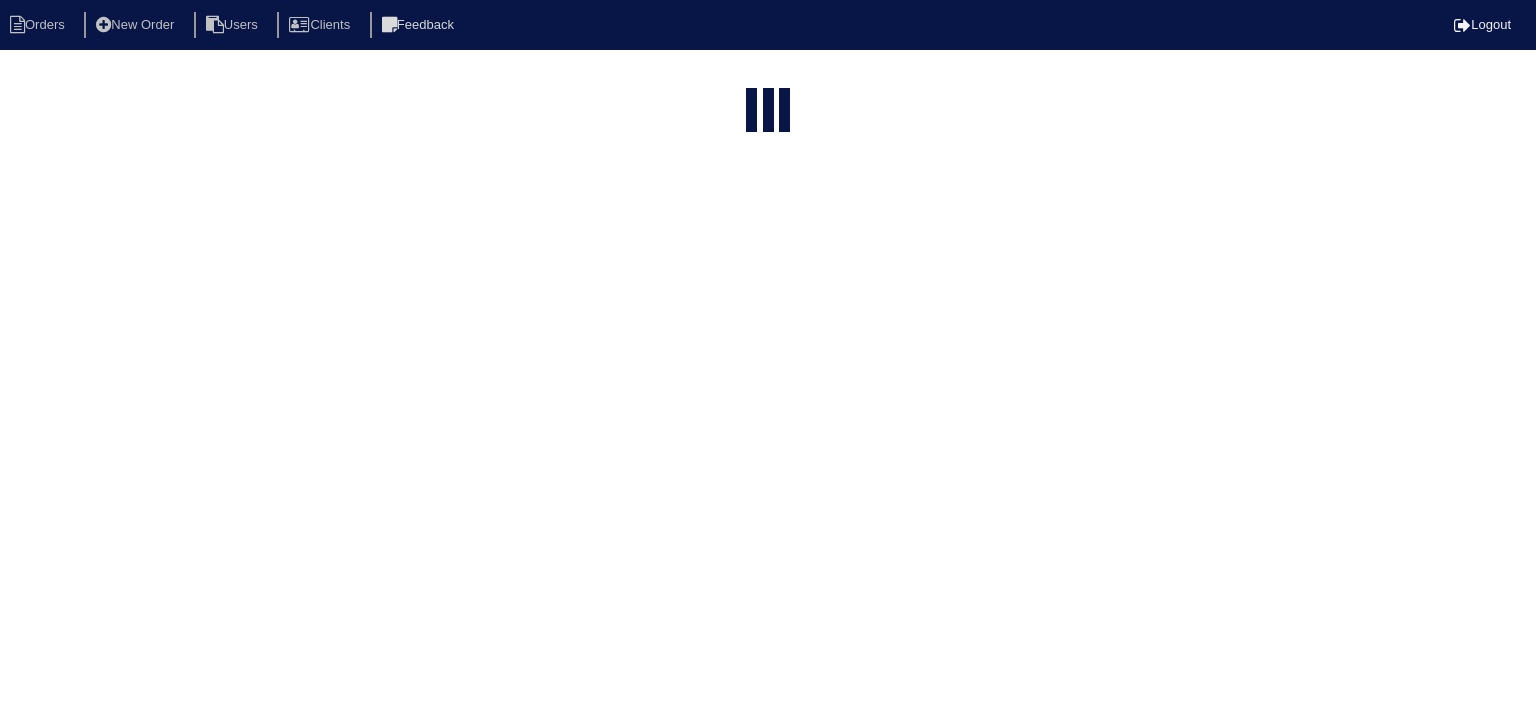 select on "15" 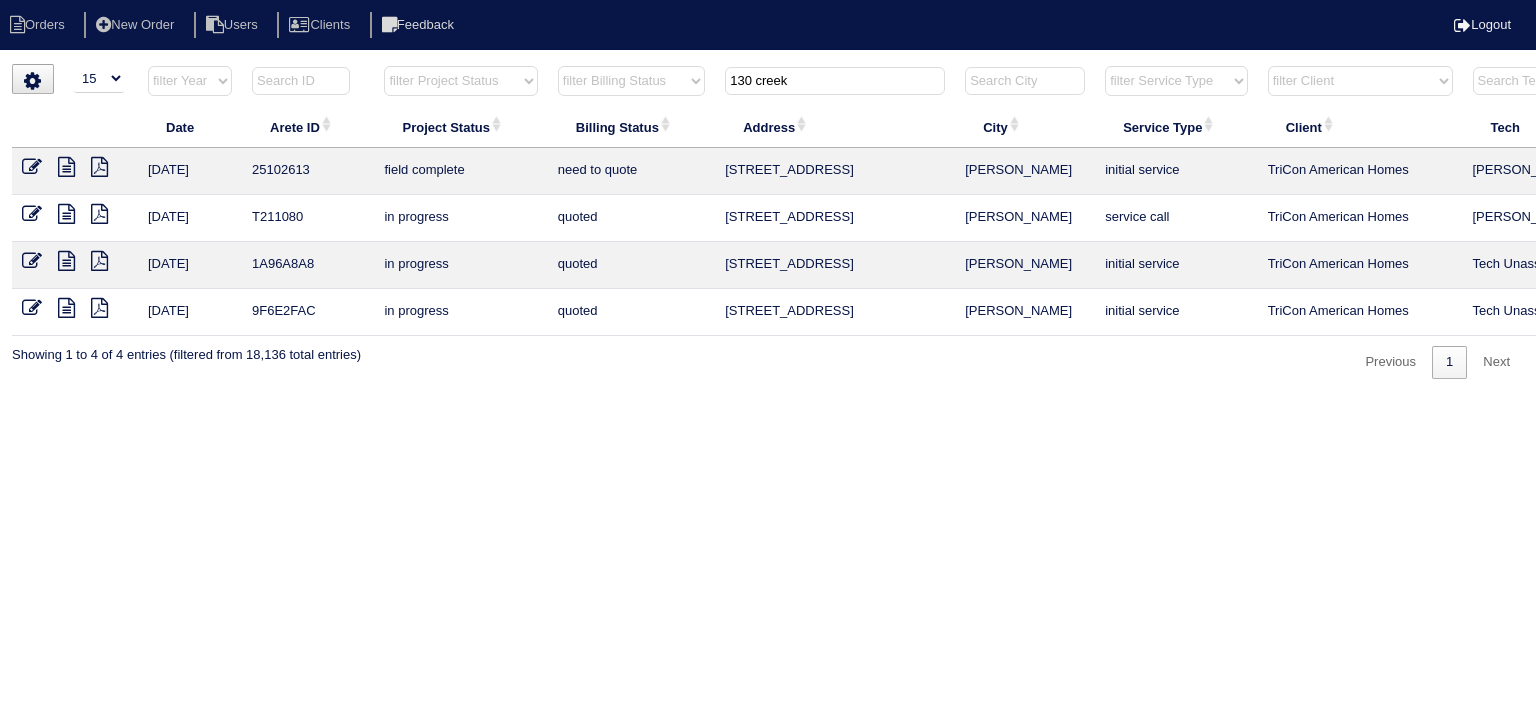 drag, startPoint x: 844, startPoint y: 87, endPoint x: 629, endPoint y: 75, distance: 215.33463 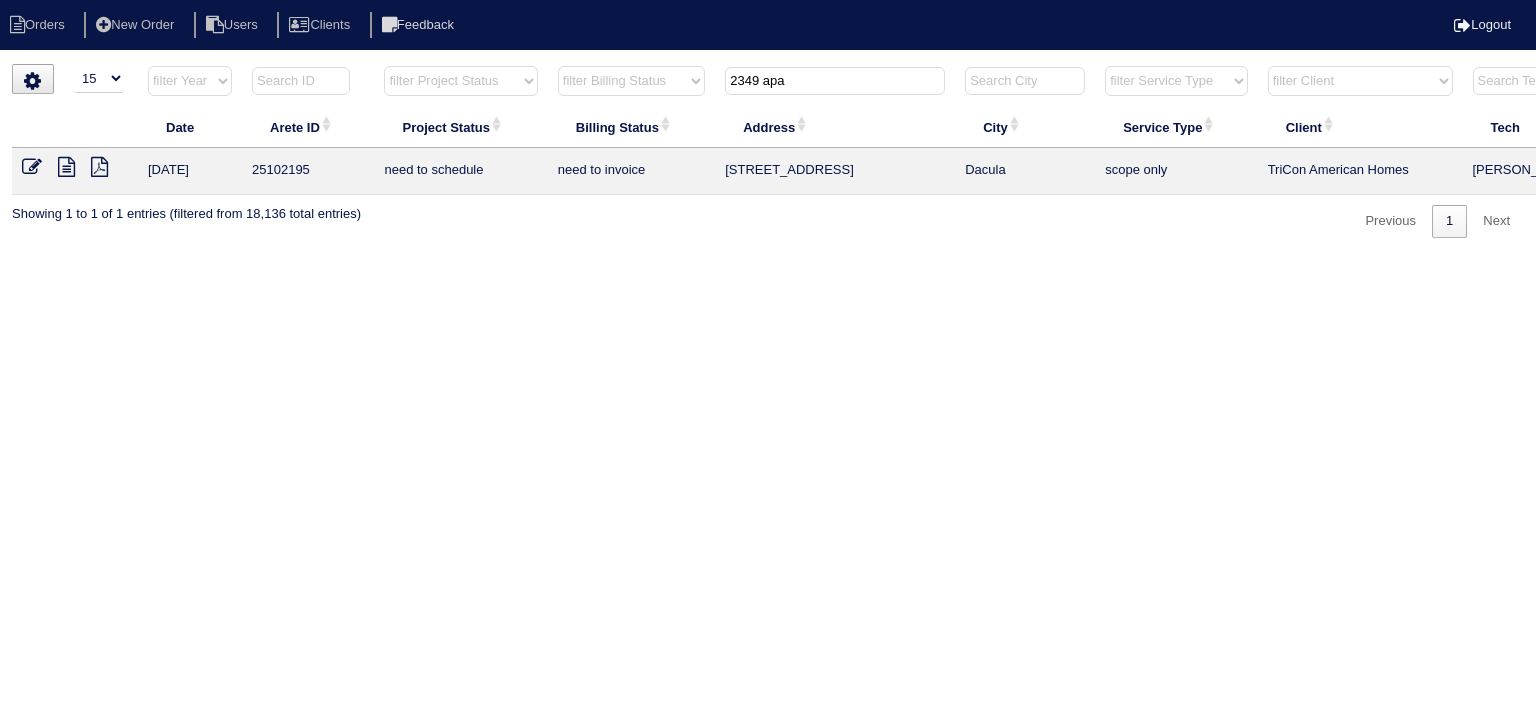 type on "2349 apa" 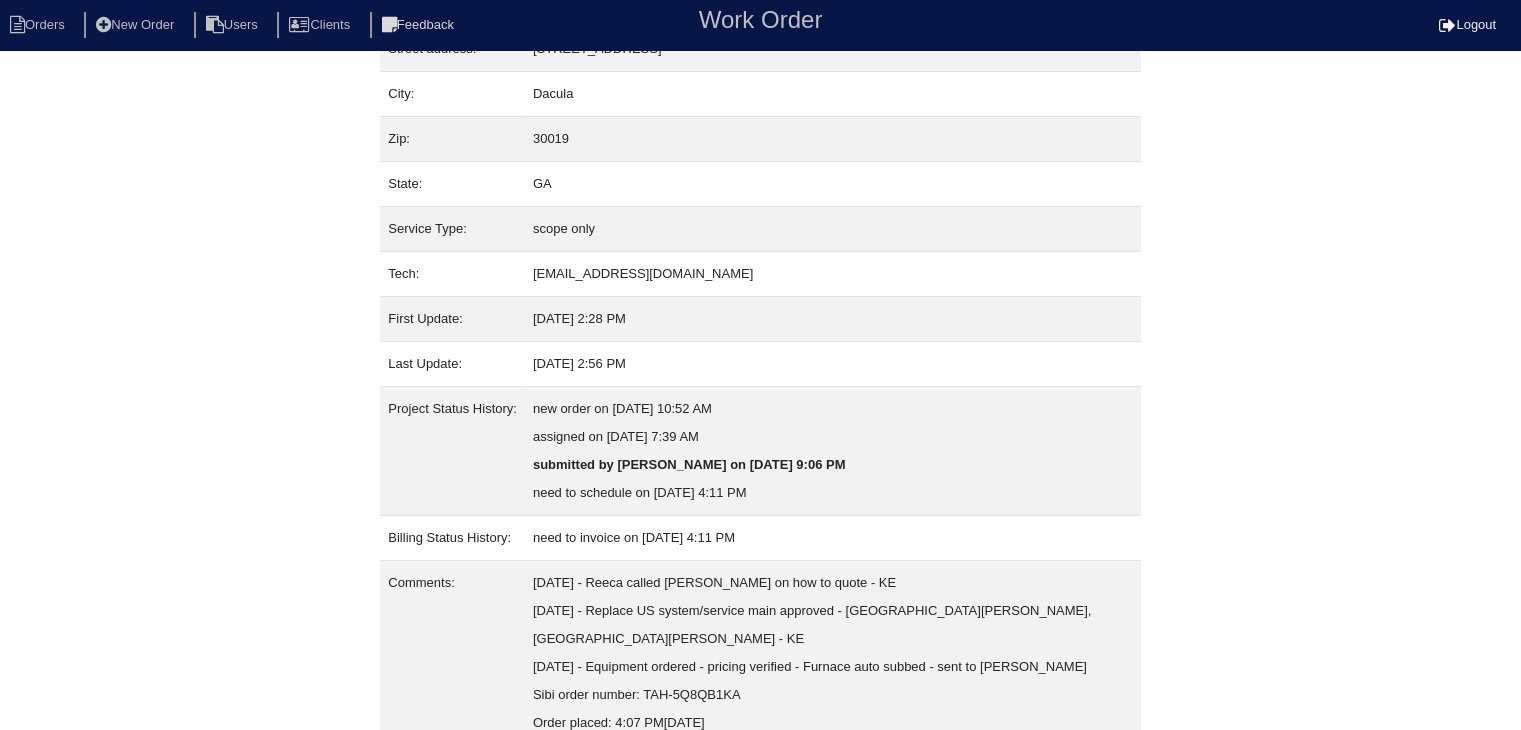 scroll, scrollTop: 236, scrollLeft: 0, axis: vertical 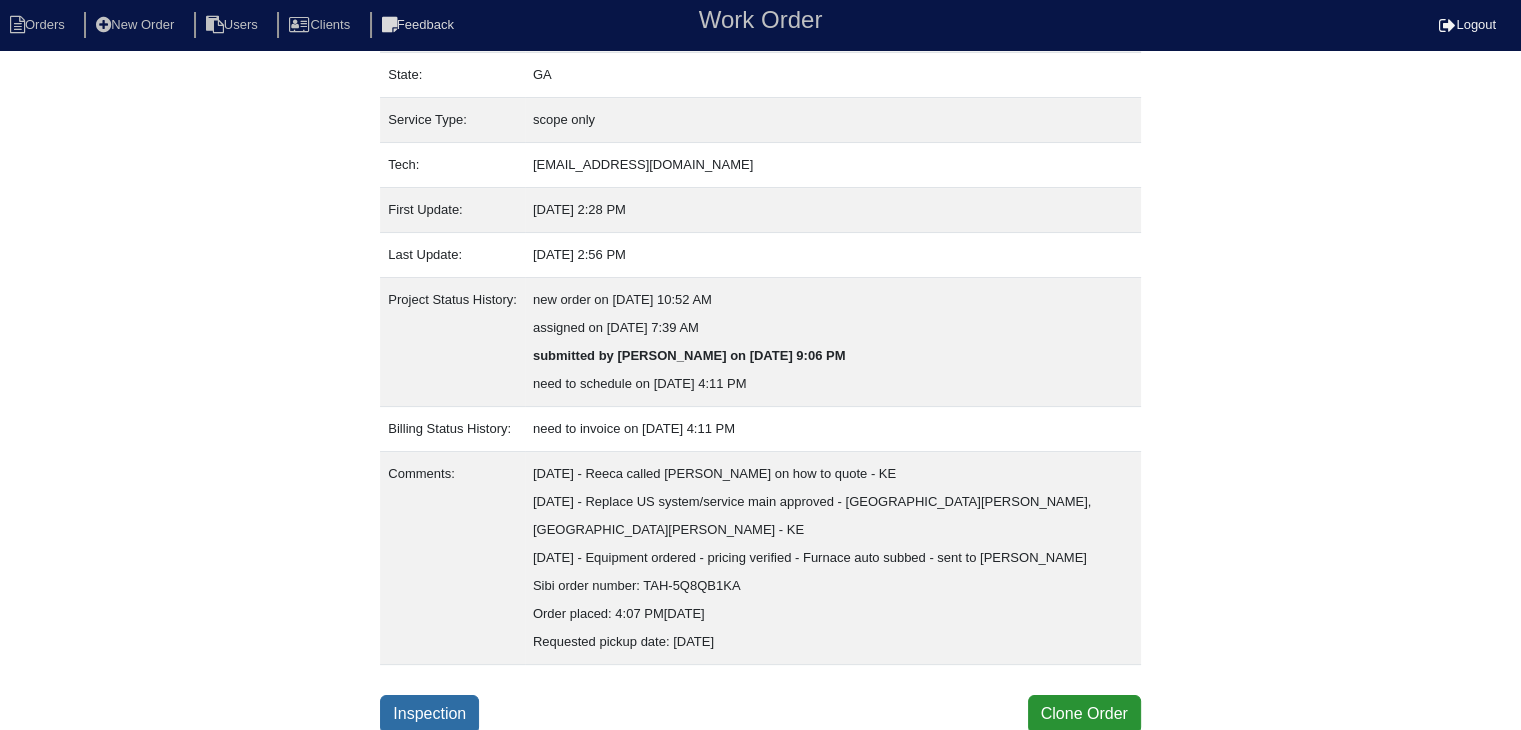 click on "Inspection" at bounding box center [429, 714] 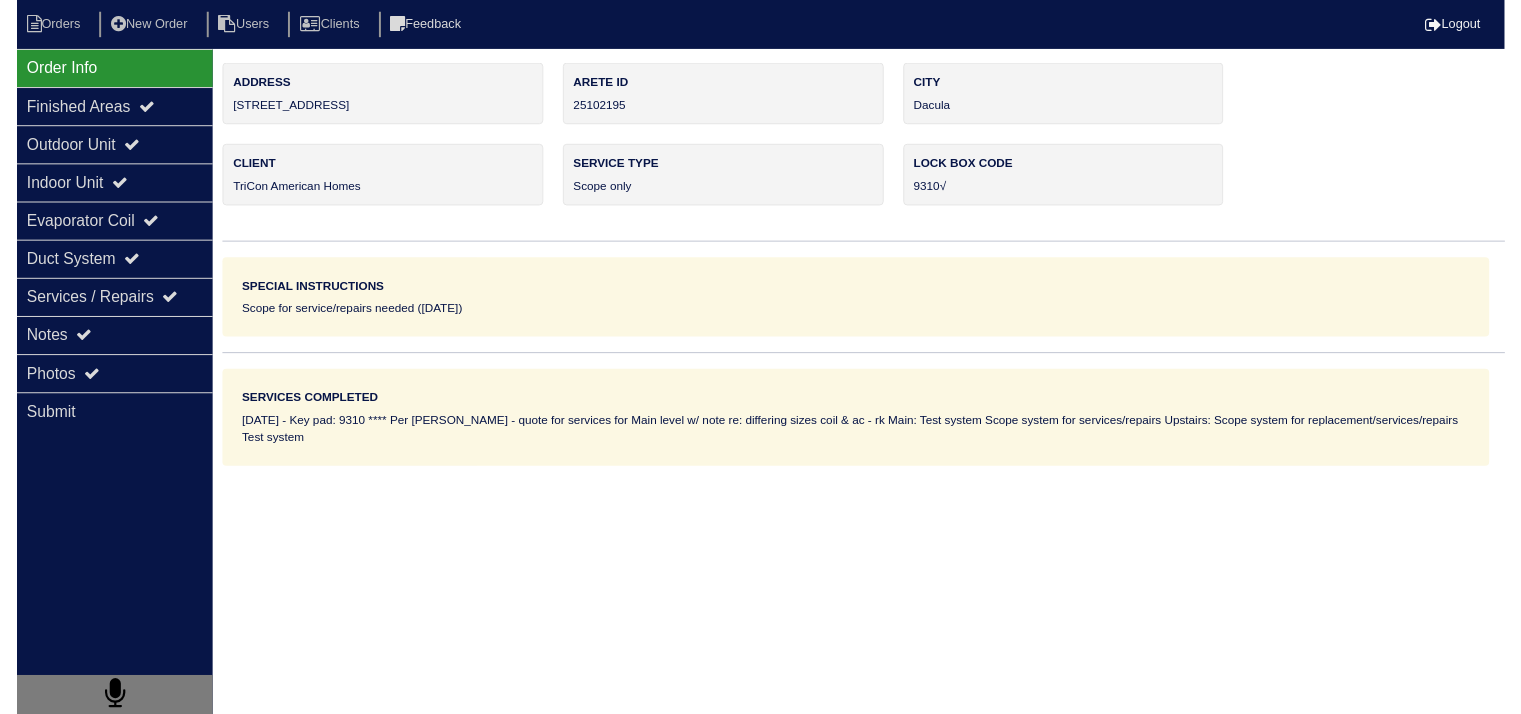 scroll, scrollTop: 0, scrollLeft: 0, axis: both 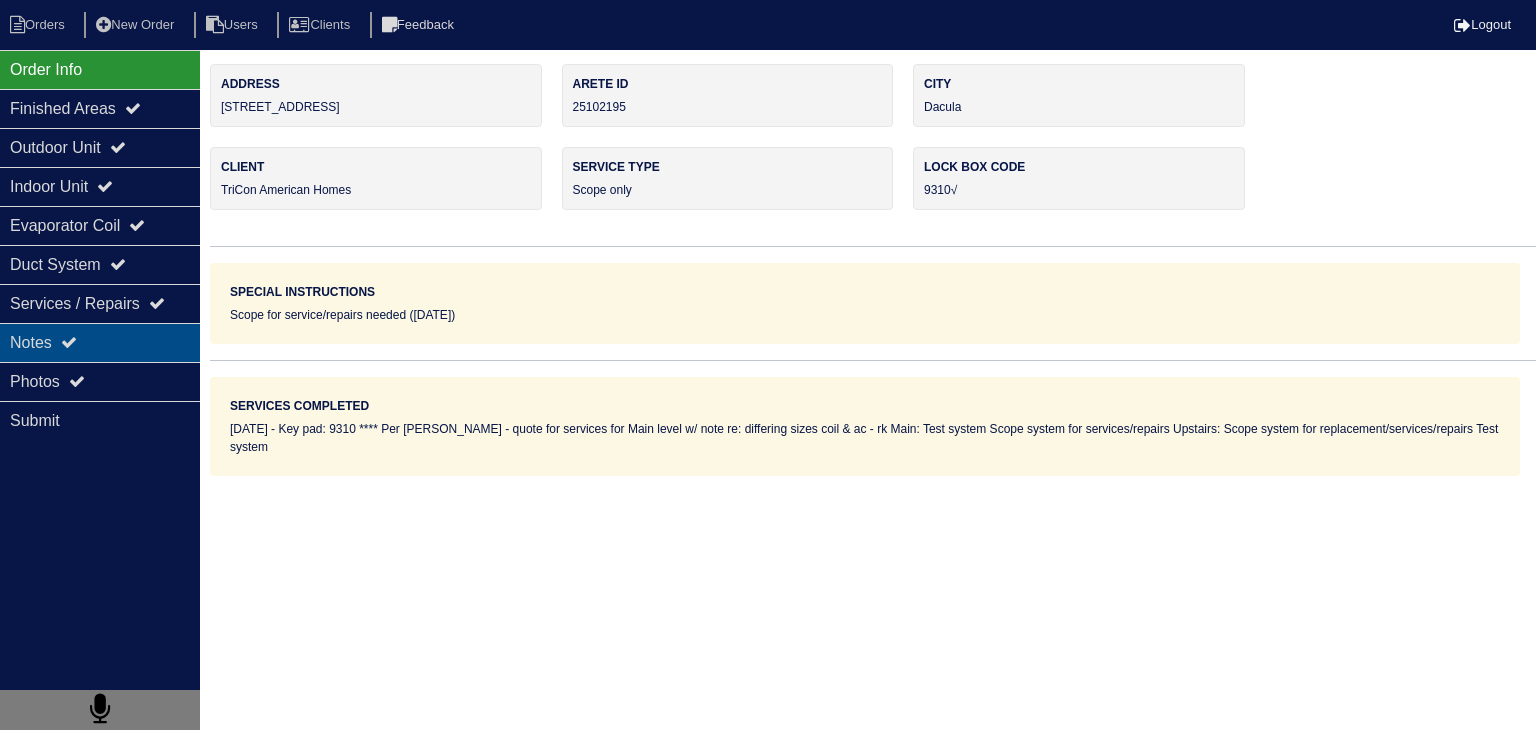 click on "Notes" at bounding box center [100, 342] 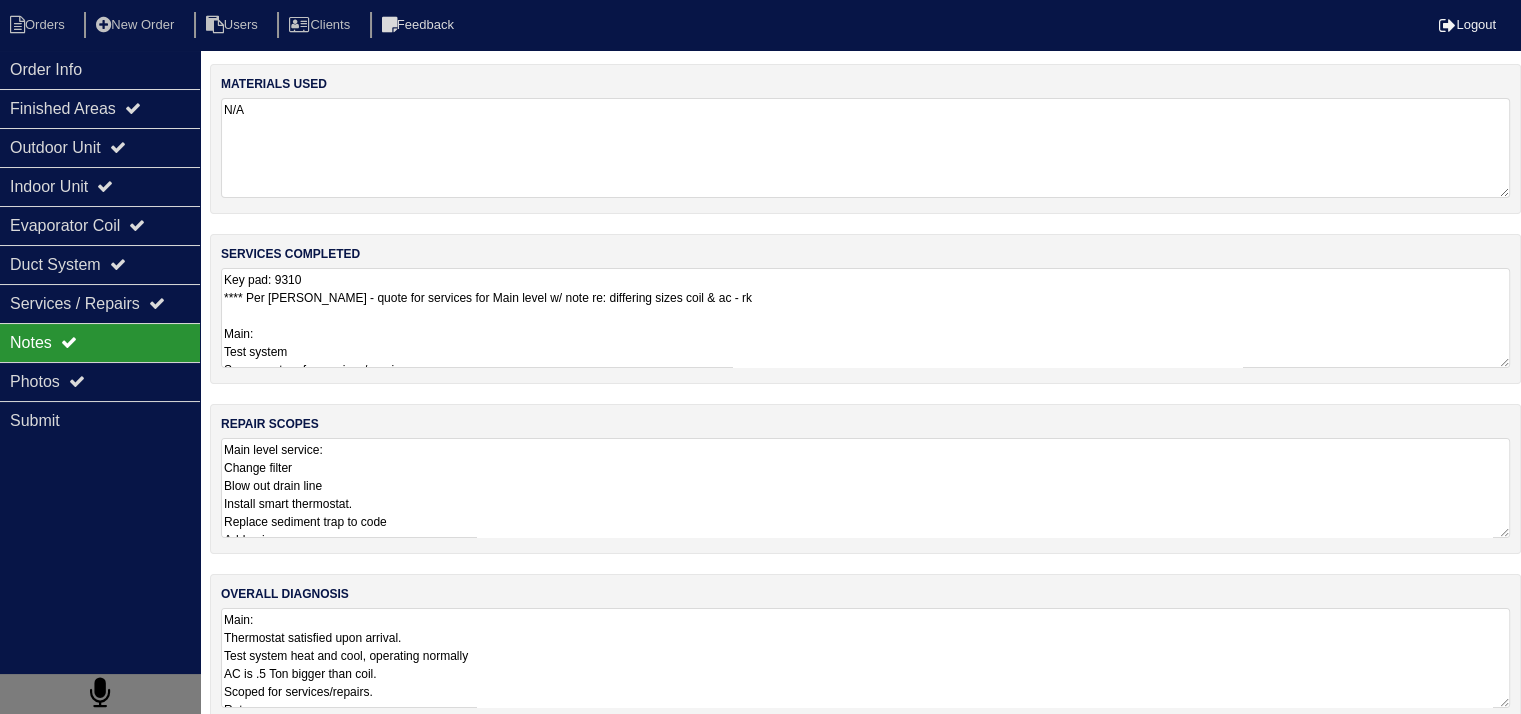 click on "Main:
Thermostat satisfied upon arrival.
Test system heat and cool, operating normally
AC is .5 Ton bigger than coil.
Scoped for services/repairs.
Return:
1-12
1-10
Supply:
1-12
5-8
Upstairs:
Thermostat nearly satisfied upon arrival.
Test system heat and cool, operating normally.
Furnace and AC are aged(2005) system is R22, pressues on high side appear high due to clogged Outdoor coil.
Coil is 2017.
Recommend replacing system.
Supply
1-12
1-4
1-10
2-8
Return
2-10
2-8" at bounding box center [865, 658] 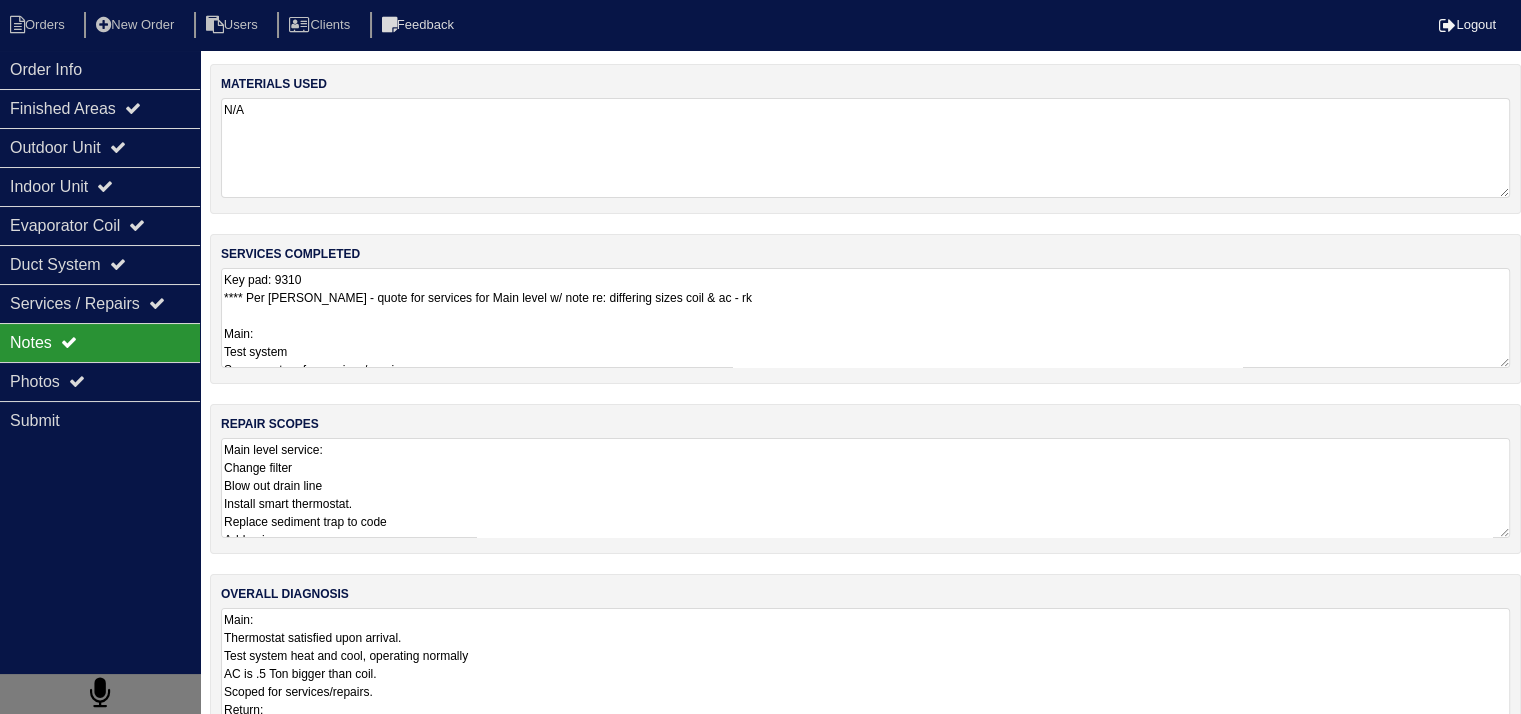 scroll, scrollTop: 1, scrollLeft: 0, axis: vertical 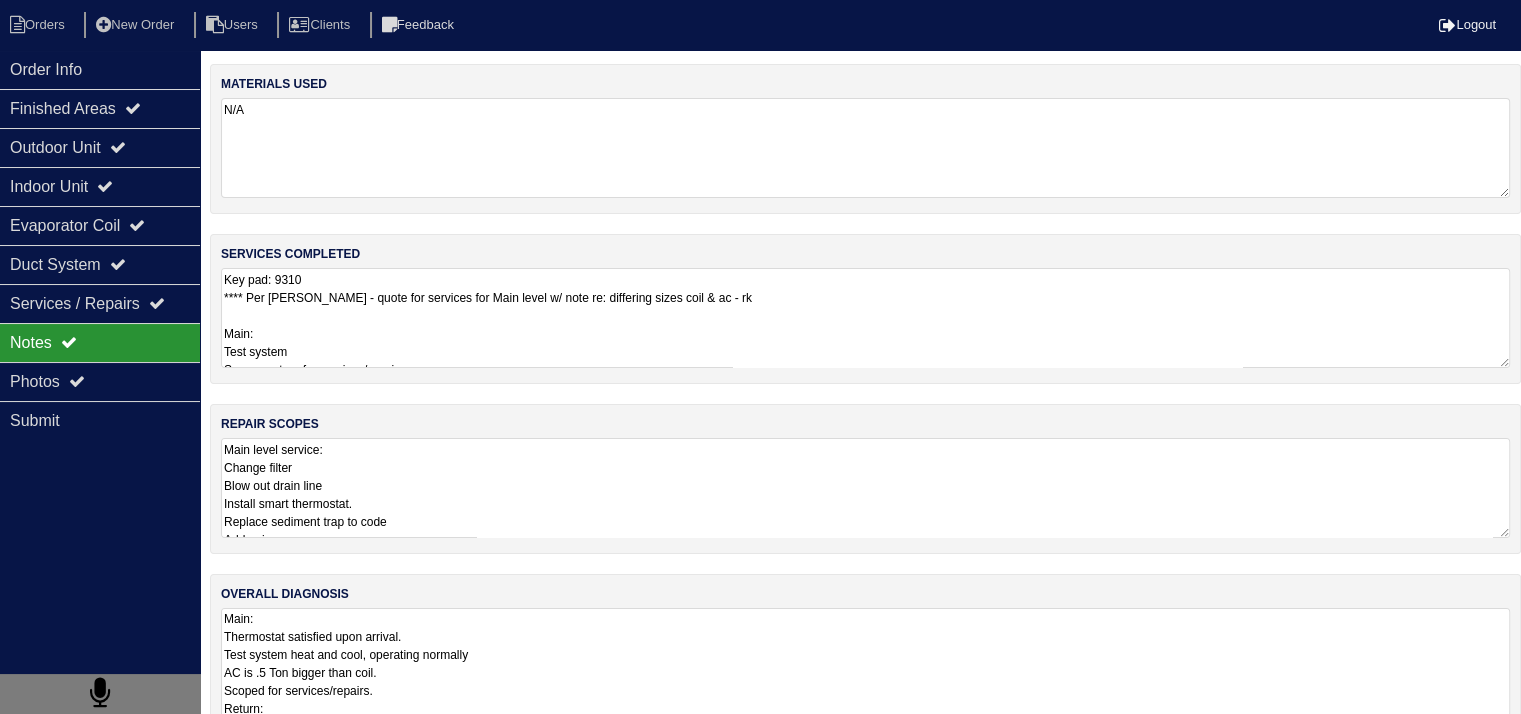 click on "Main:
Thermostat satisfied upon arrival.
Test system heat and cool, operating normally
AC is .5 Ton bigger than coil.
Scoped for services/repairs.
Return:
1-12
1-10
Supply:
1-12
5-8
Upstairs:
Thermostat nearly satisfied upon arrival.
Test system heat and cool, operating normally.
Furnace and AC are aged(2005) system is R22, pressues on high side appear high due to clogged Outdoor coil.
Coil is 2017.
Recommend replacing system.
Supply
1-12
1-4
1-10
2-8
Return
2-10
2-8" at bounding box center (865, 844) 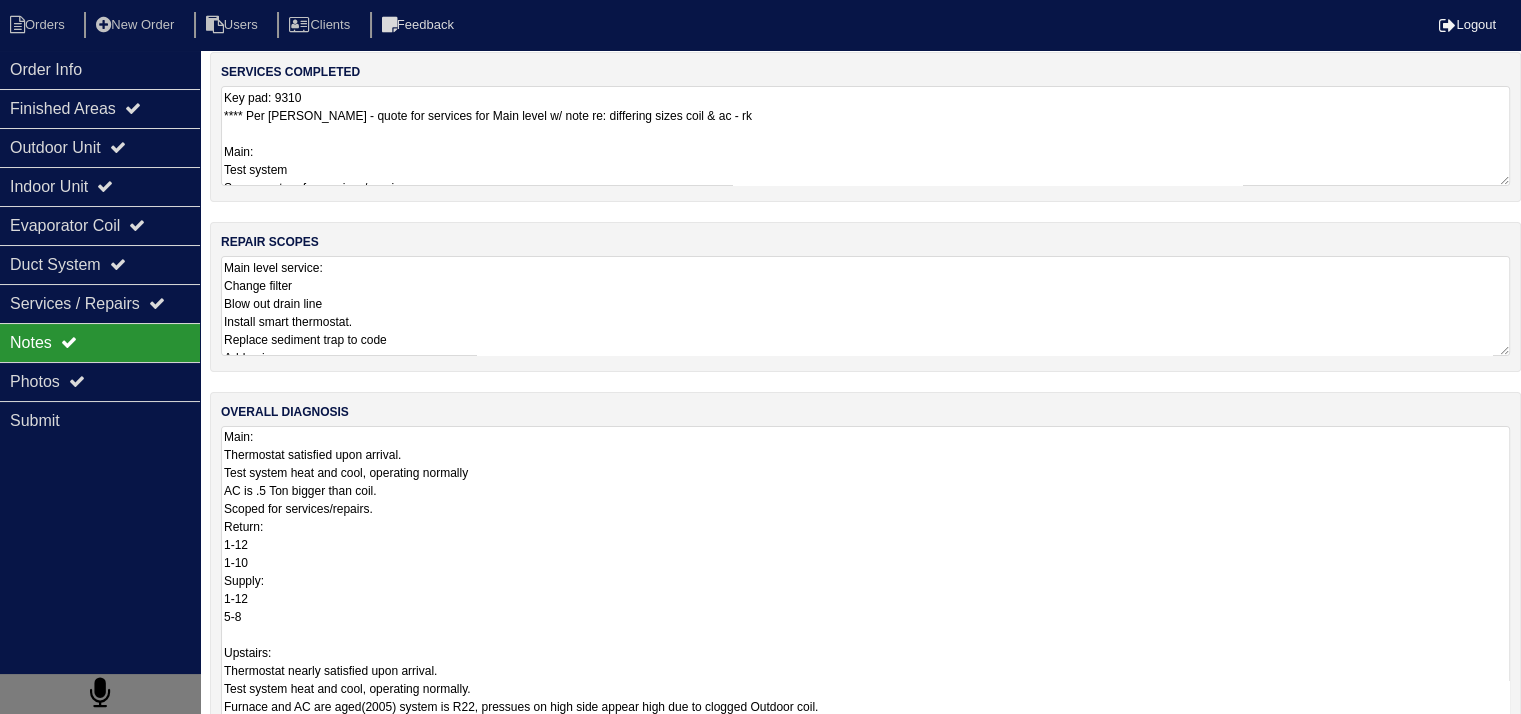 scroll, scrollTop: 397, scrollLeft: 0, axis: vertical 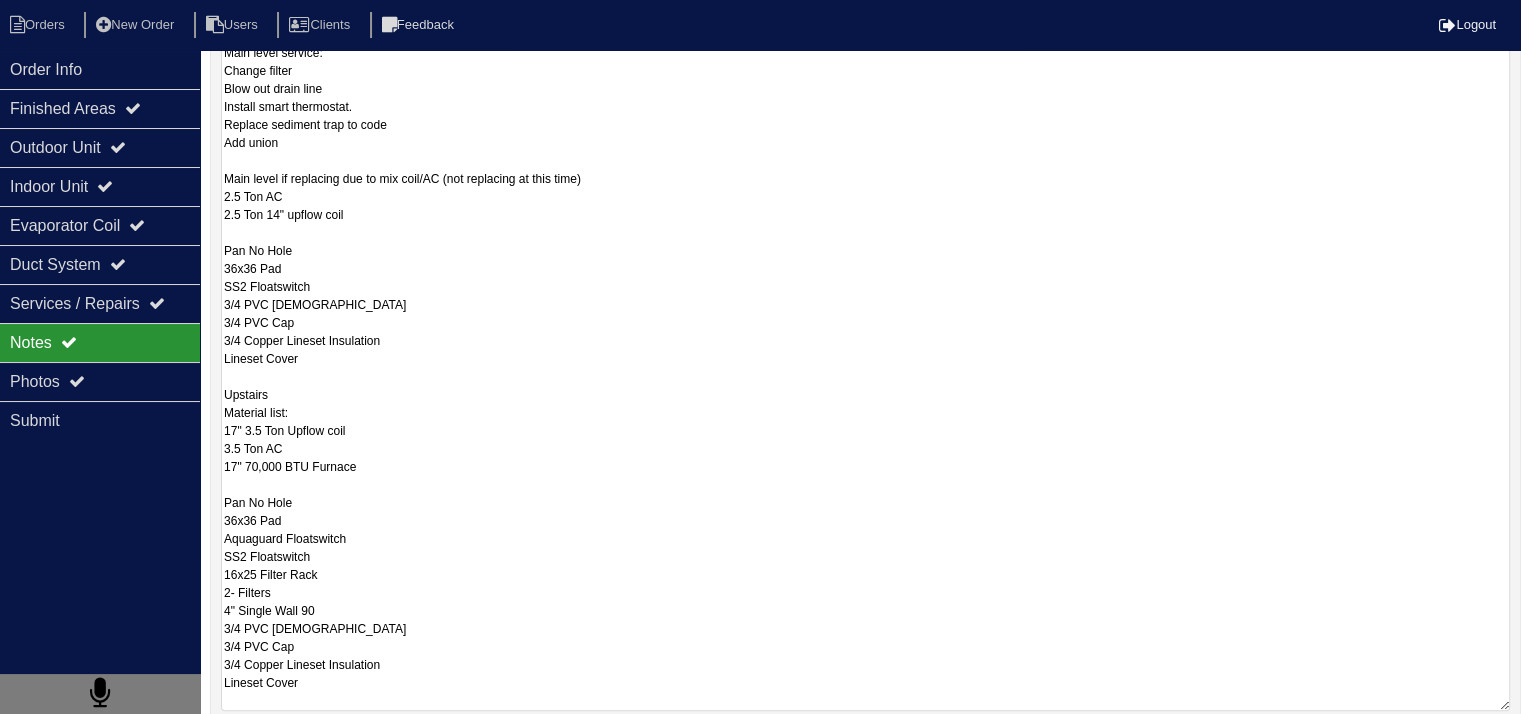 click on "Main level service:
Change filter
Blow out drain line
Install smart thermostat.
Replace sediment trap to code
Add union
Main level if replacing due to mix coil/AC (not replacing at this time)
2.5 Ton AC
2.5 Ton 14" upflow coil
Pan No Hole
36x36 Pad
SS2 Floatswitch
3/4 PVC Male
3/4 PVC Cap
3/4 Copper Lineset Insulation
Lineset Cover
Upstairs
Material list:
17" 3.5 Ton Upflow coil
3.5 Ton AC
17" 70,000 BTU Furnace
Pan No Hole
36x36 Pad
Aquaguard Floatswitch
SS2 Floatswitch
16x25 Filter Rack
2- Filters
4" Single Wall 90
3/4 PVC Male
3/4 PVC Cap
3/4 Copper Lineset Insulation
Lineset Cover" at bounding box center (865, 376) 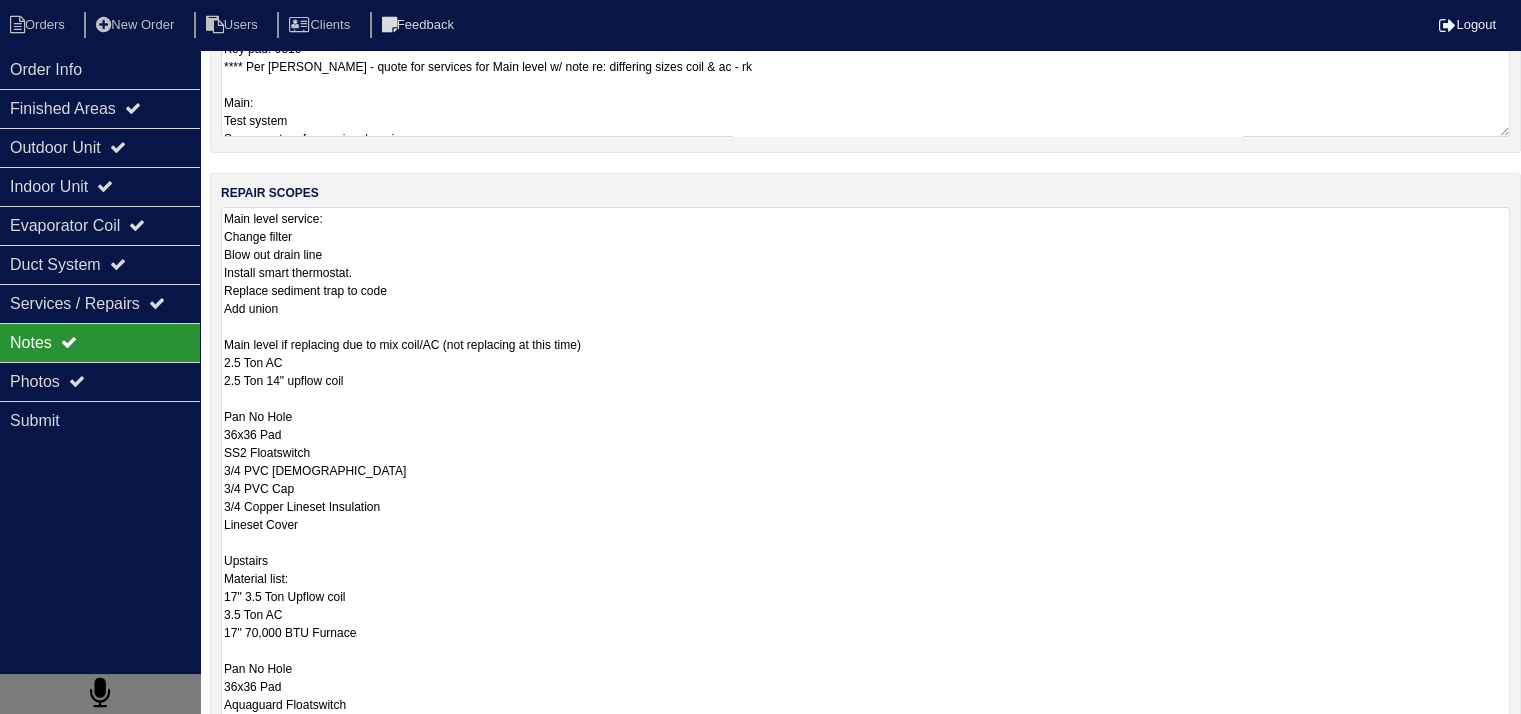 scroll, scrollTop: 197, scrollLeft: 0, axis: vertical 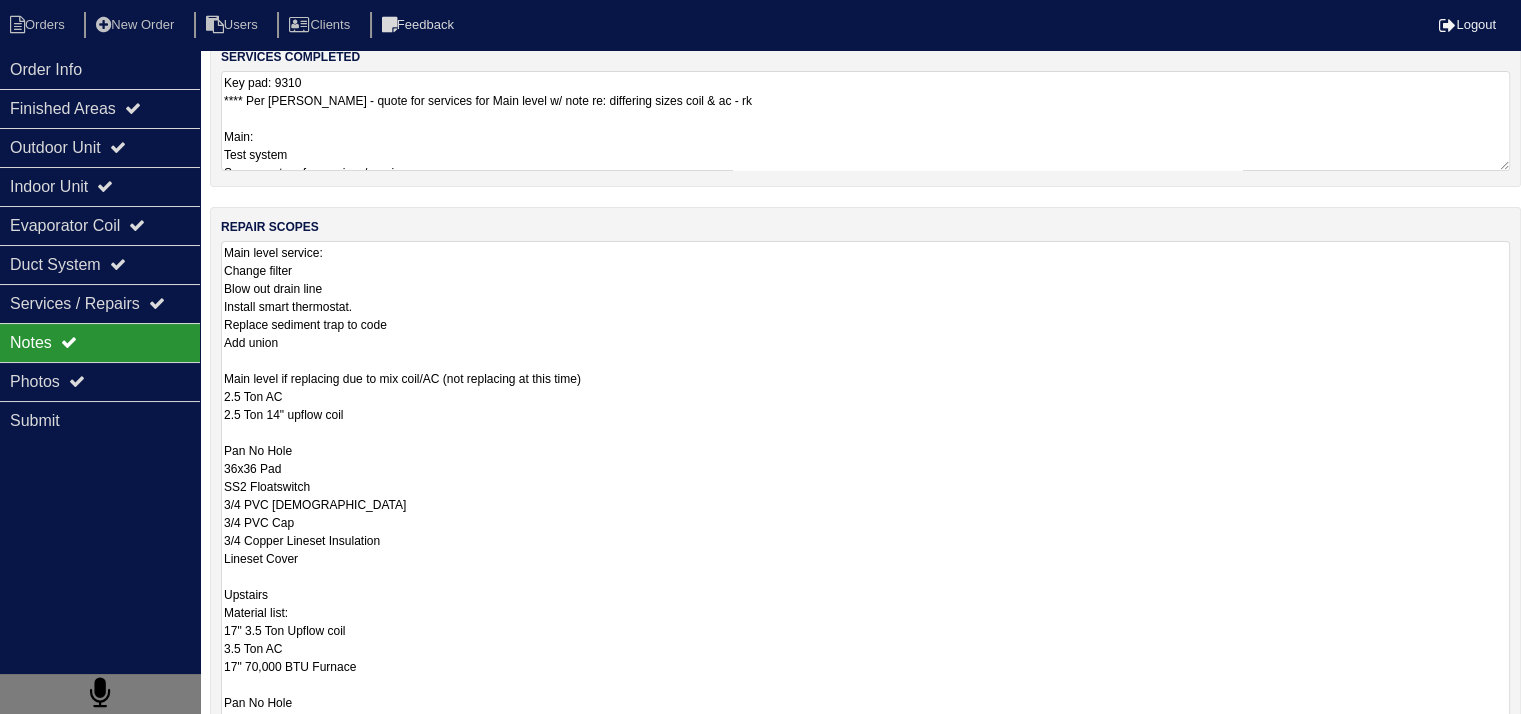 drag, startPoint x: 226, startPoint y: 251, endPoint x: 401, endPoint y: 340, distance: 196.33136 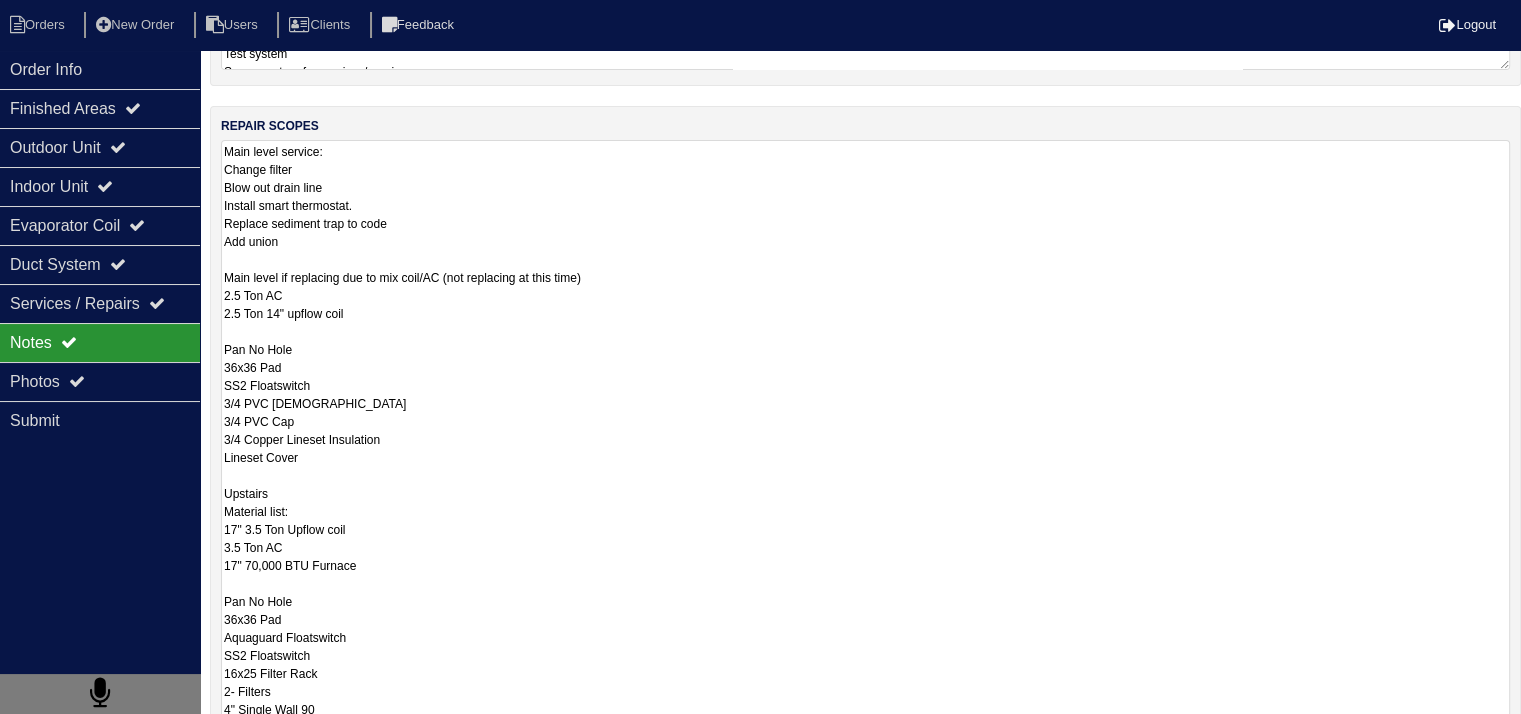 scroll, scrollTop: 497, scrollLeft: 0, axis: vertical 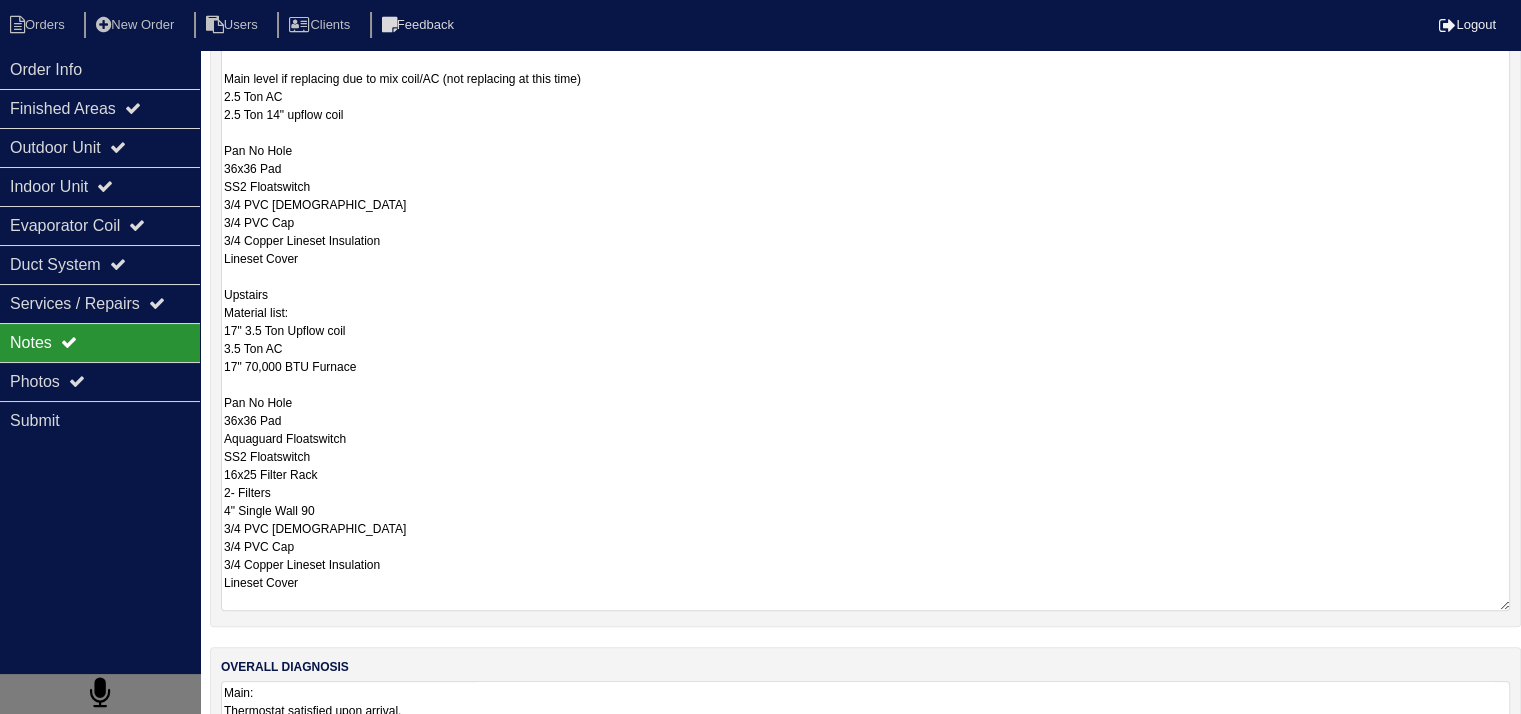 drag, startPoint x: 224, startPoint y: 295, endPoint x: 348, endPoint y: 593, distance: 322.76926 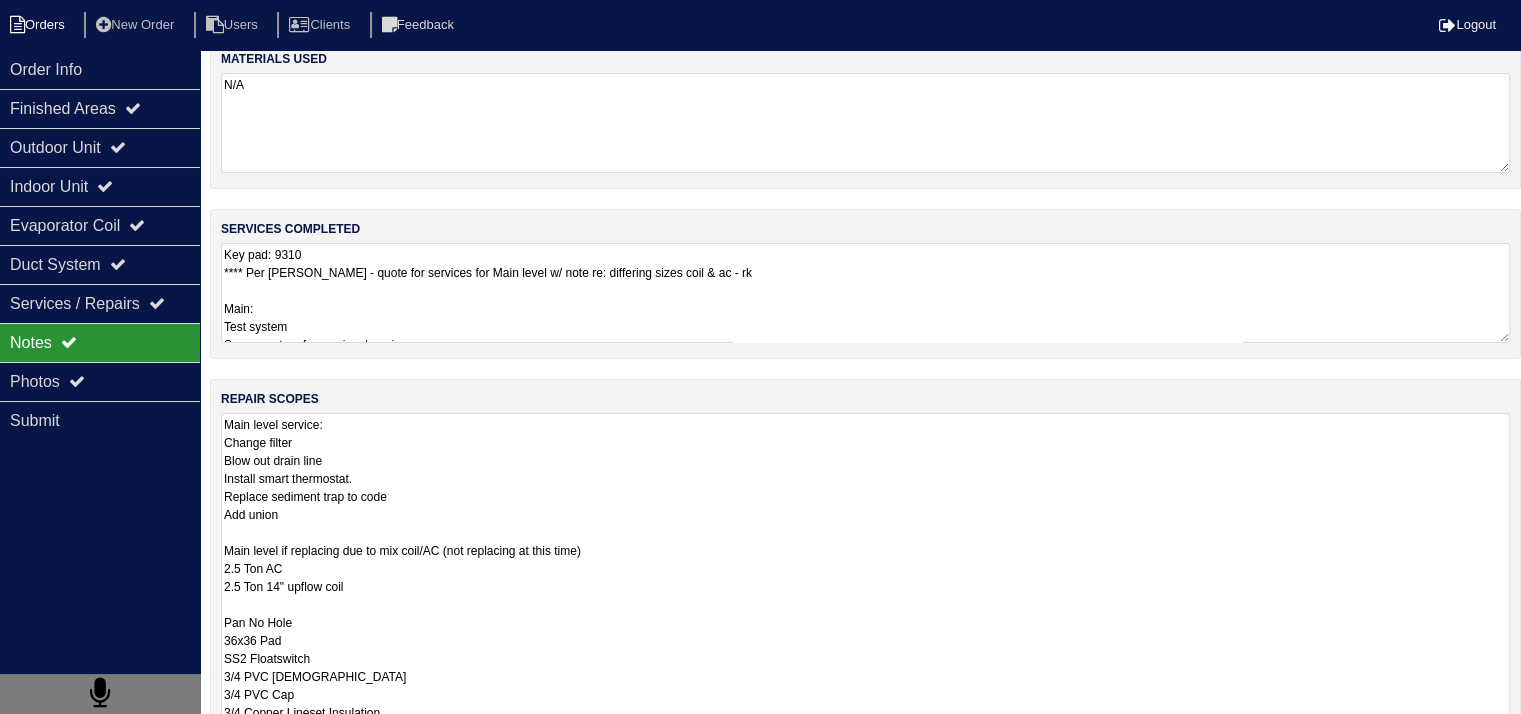 click on "Orders" at bounding box center [40, 25] 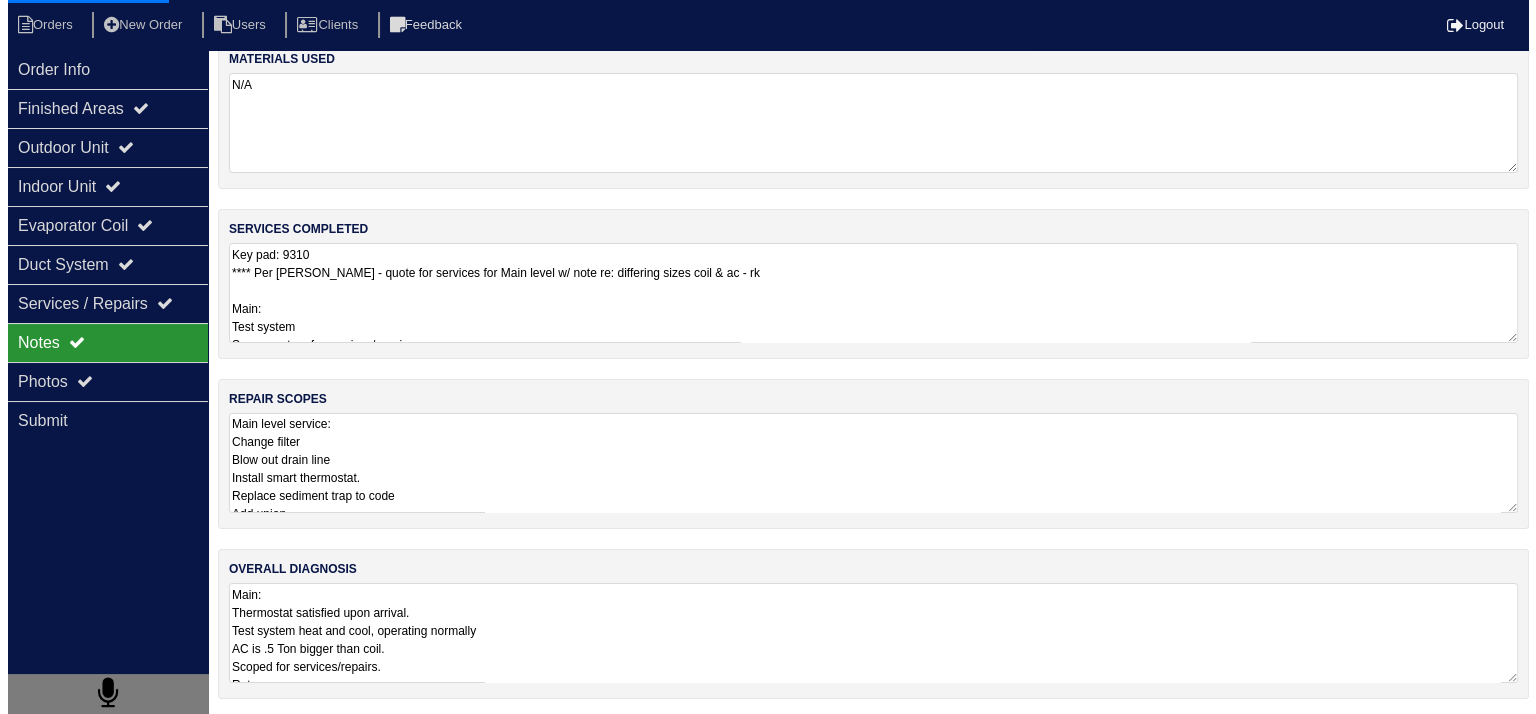 scroll, scrollTop: 0, scrollLeft: 0, axis: both 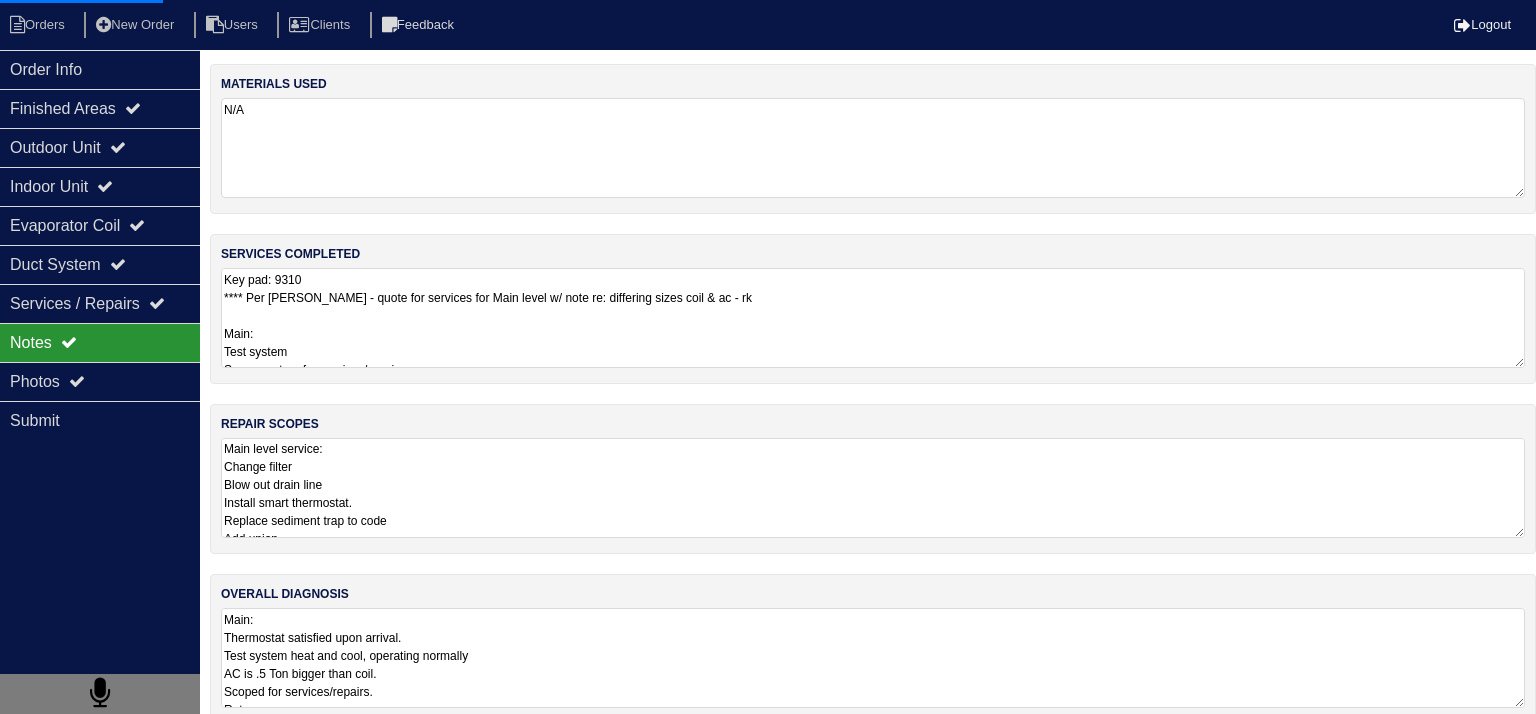 select on "15" 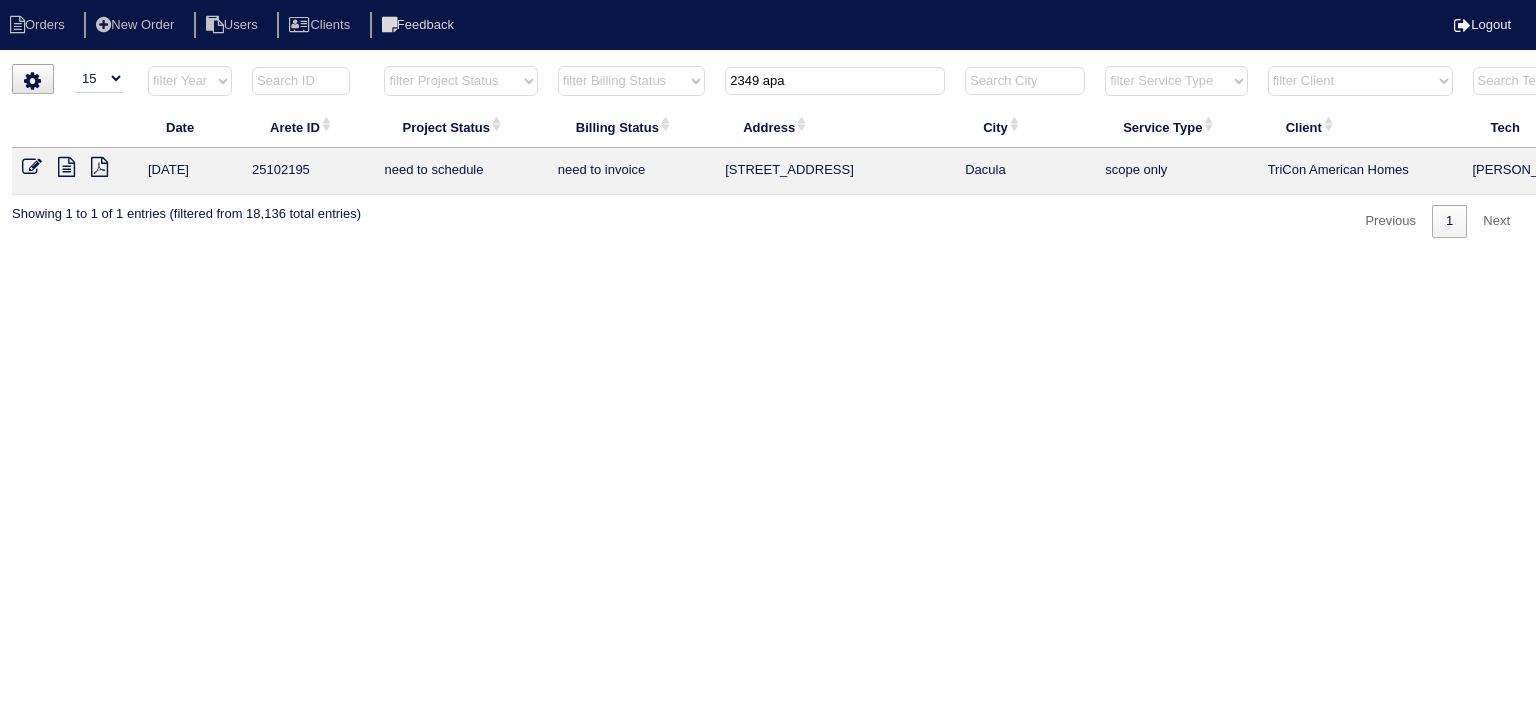 drag, startPoint x: 838, startPoint y: 85, endPoint x: 700, endPoint y: 92, distance: 138.17743 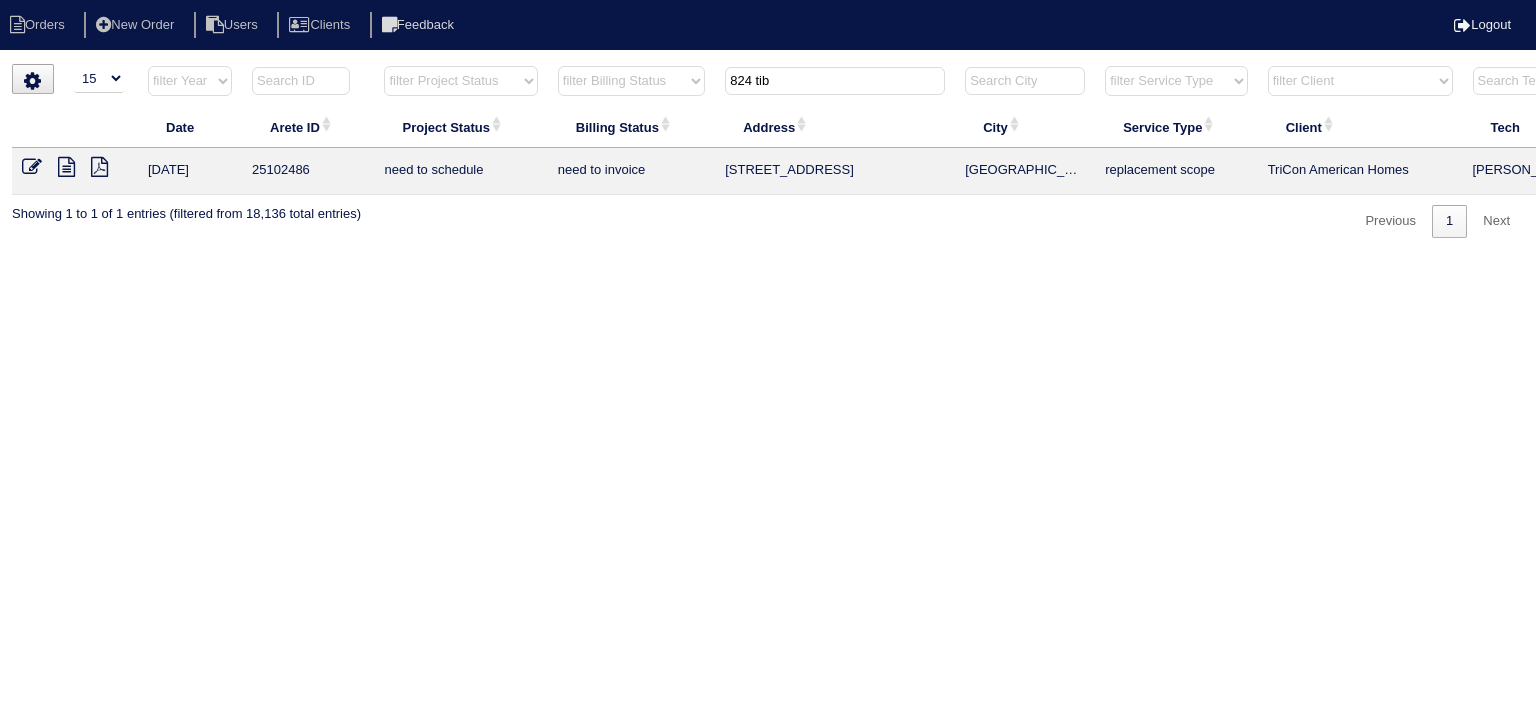 type on "824 tib" 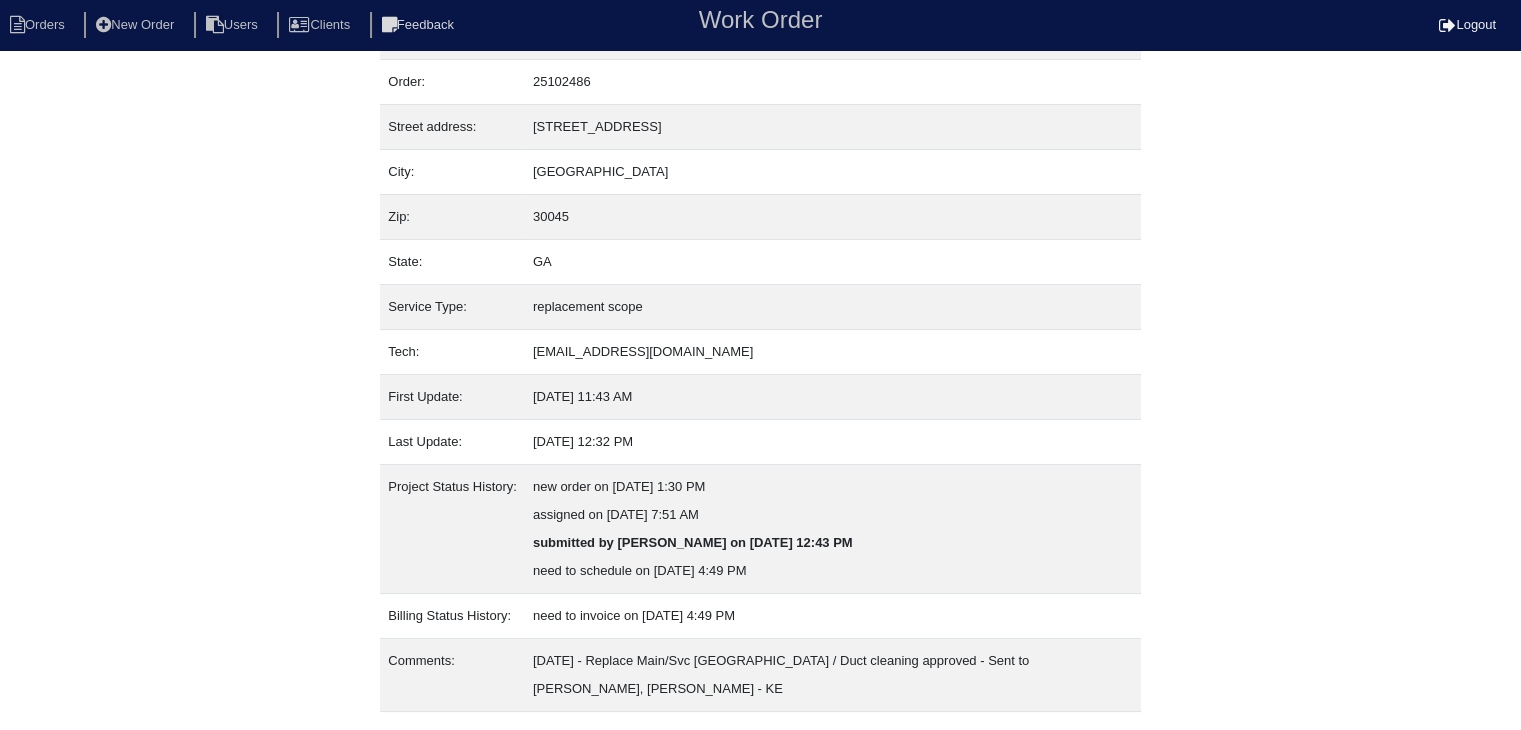 scroll, scrollTop: 96, scrollLeft: 0, axis: vertical 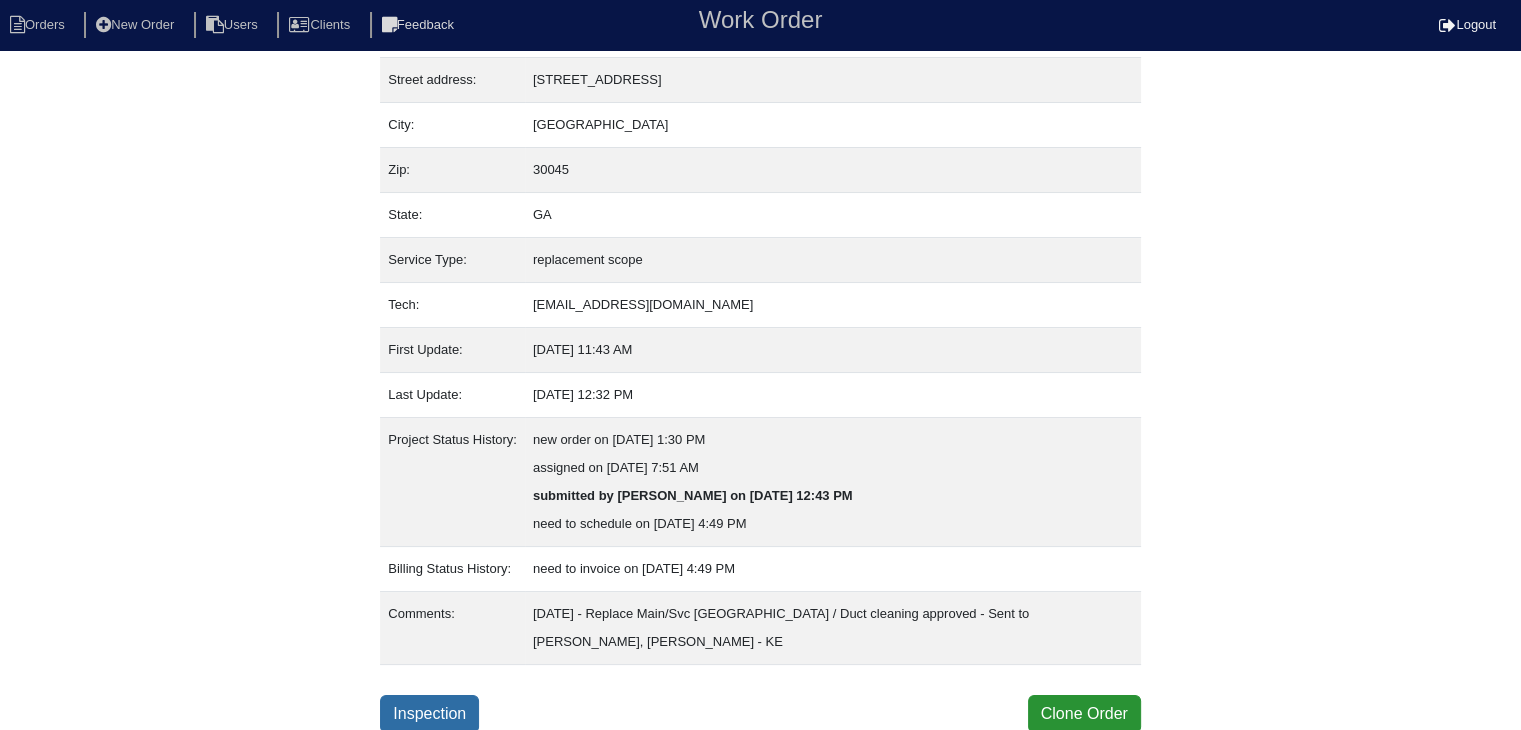 click on "Inspection" at bounding box center (429, 714) 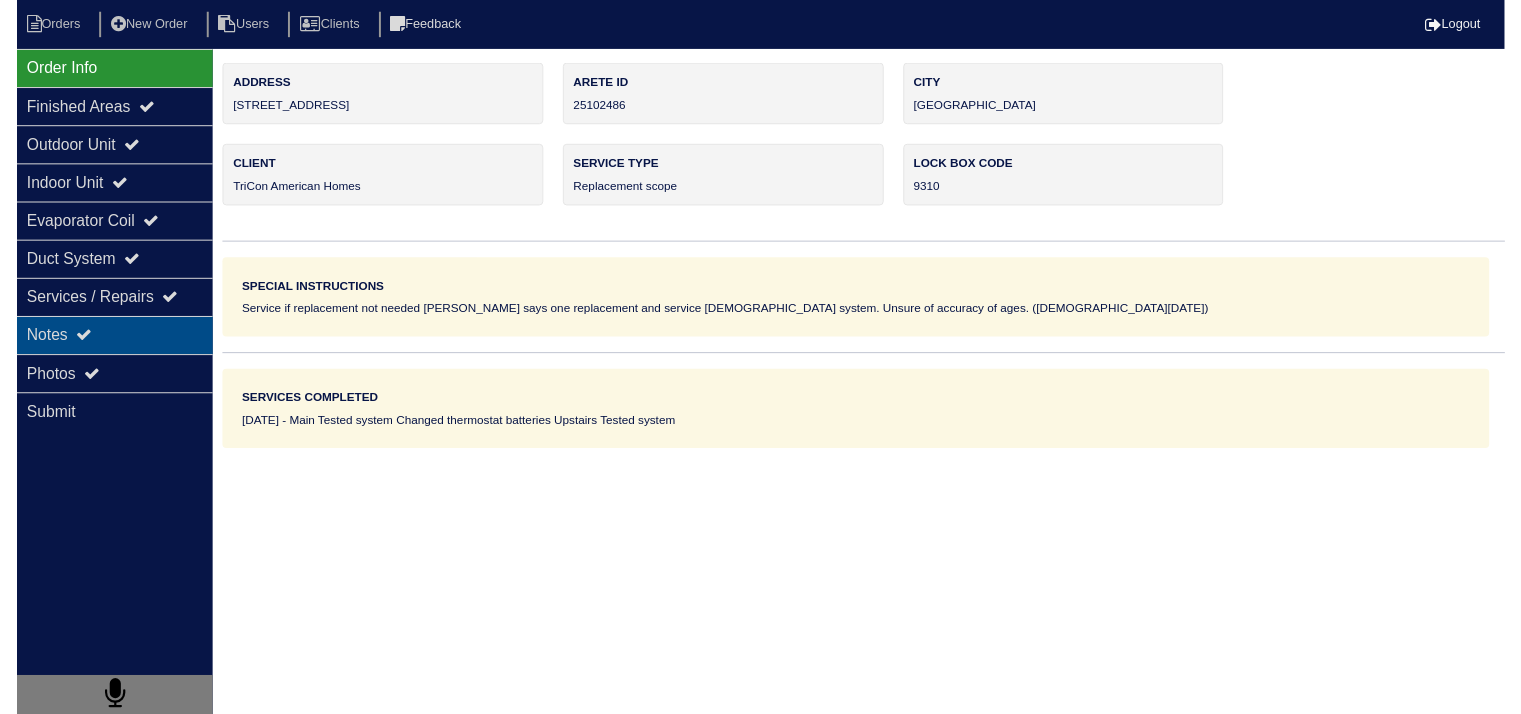 scroll, scrollTop: 0, scrollLeft: 0, axis: both 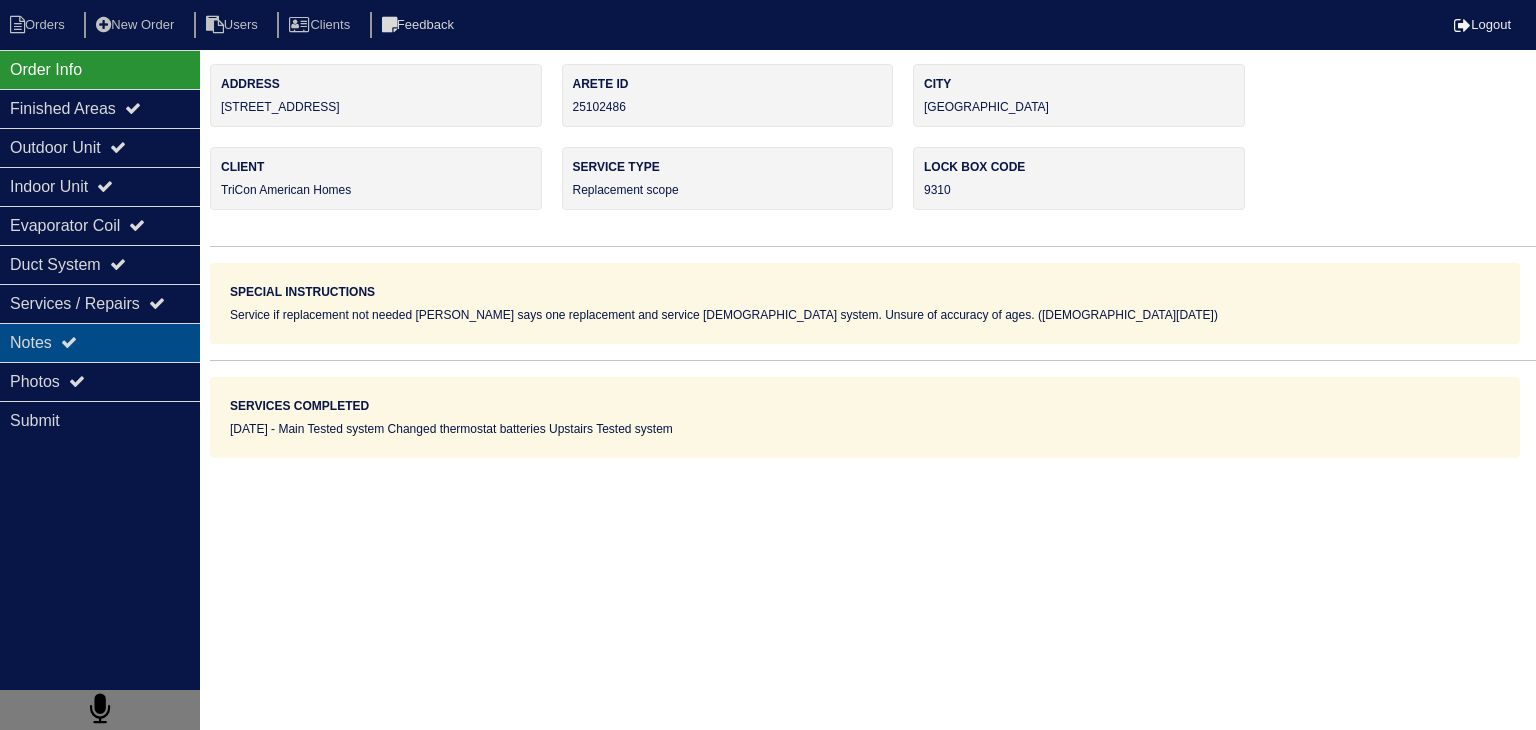 click on "Notes" at bounding box center (100, 342) 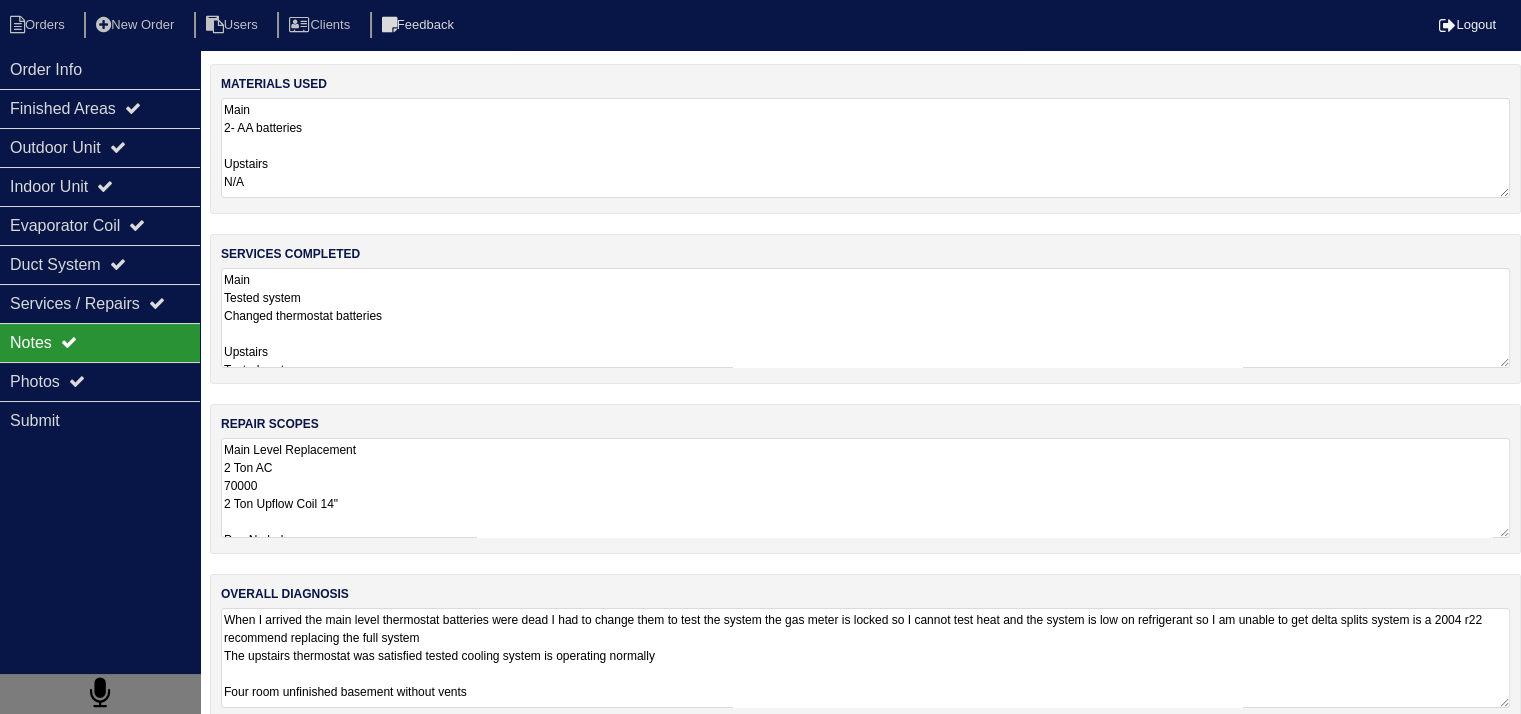 click on "Main Level Replacement
2 Ton AC
70000
2 Ton Upflow Coil 14"
Pan No hole
36x36 Pad
Aquaguard Floatswitch
SS2 Floatswitch
Furnace Side mount Return Plenum
12" Flat Sticky
14" Flat Sticky
2- Filters
4" Single Wall 90
3/4 PVC Male
3/4 PVC Cap
3/4 Copper Lineset Insulation
Lineset Cover
smart tstat
Upstairs
Change filter
Blow out drain line
Extend drain line
Change outdoor capacitor
Change copper insulation
Change thermostat
Clean outdoor unit
Charge system (2 pounds of r410a)
Add drip leg" at bounding box center (865, 488) 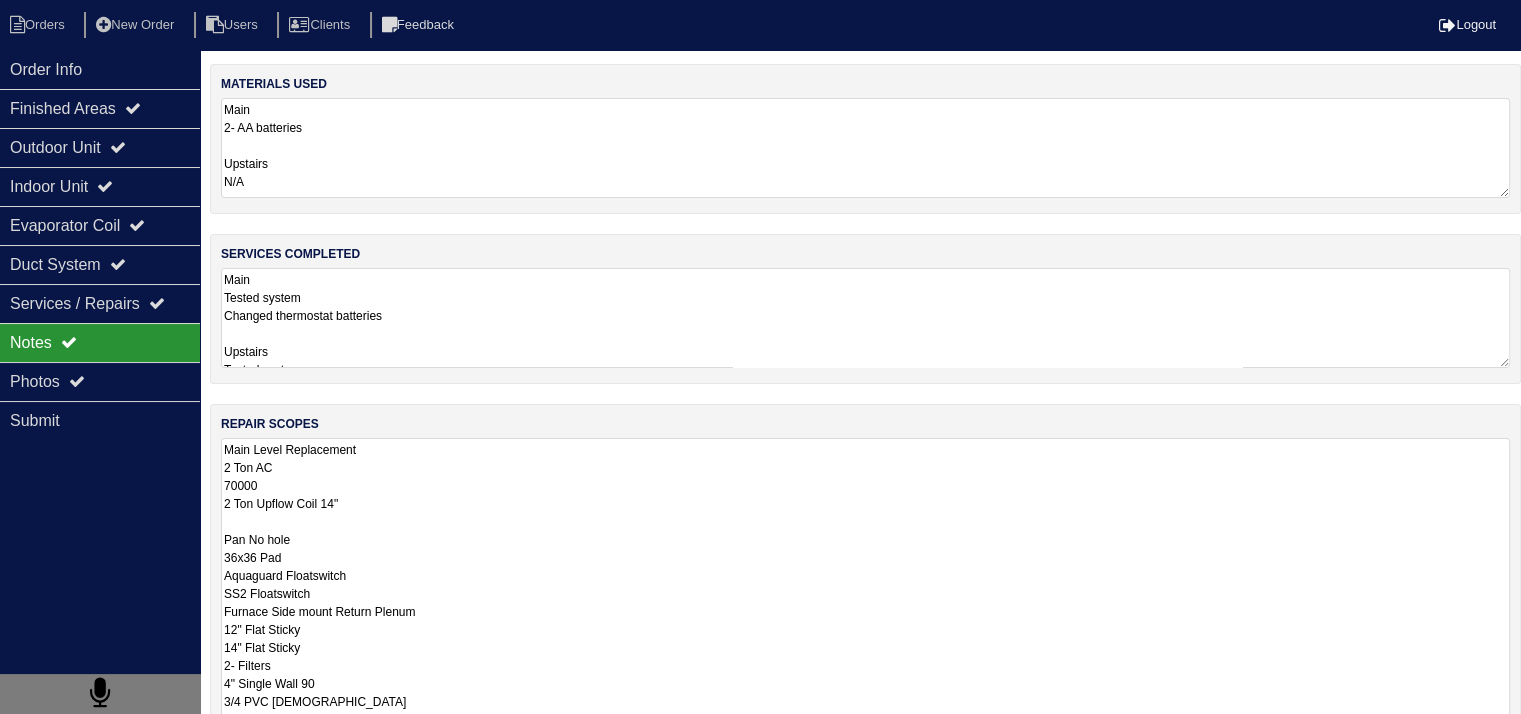 scroll, scrollTop: 1, scrollLeft: 0, axis: vertical 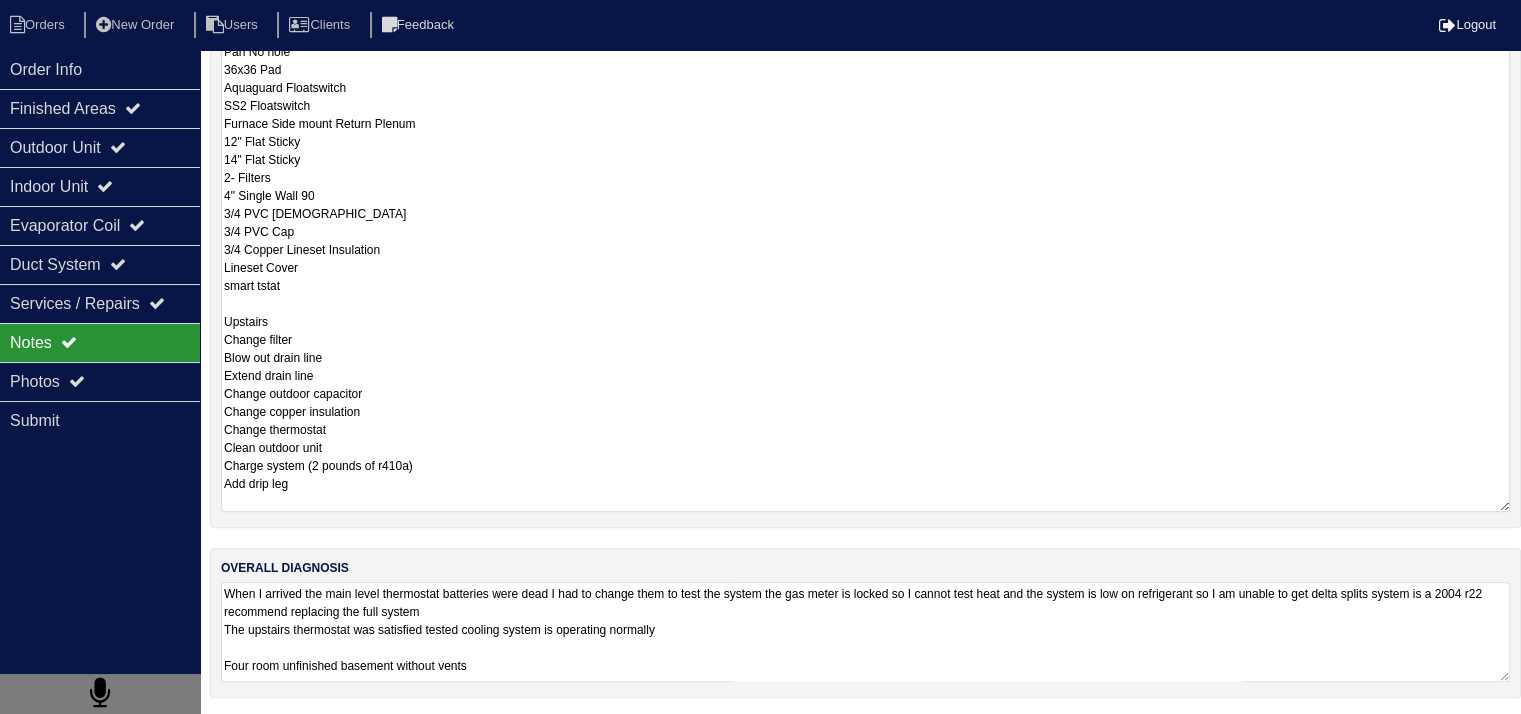 drag, startPoint x: 225, startPoint y: 418, endPoint x: 486, endPoint y: 745, distance: 418.38977 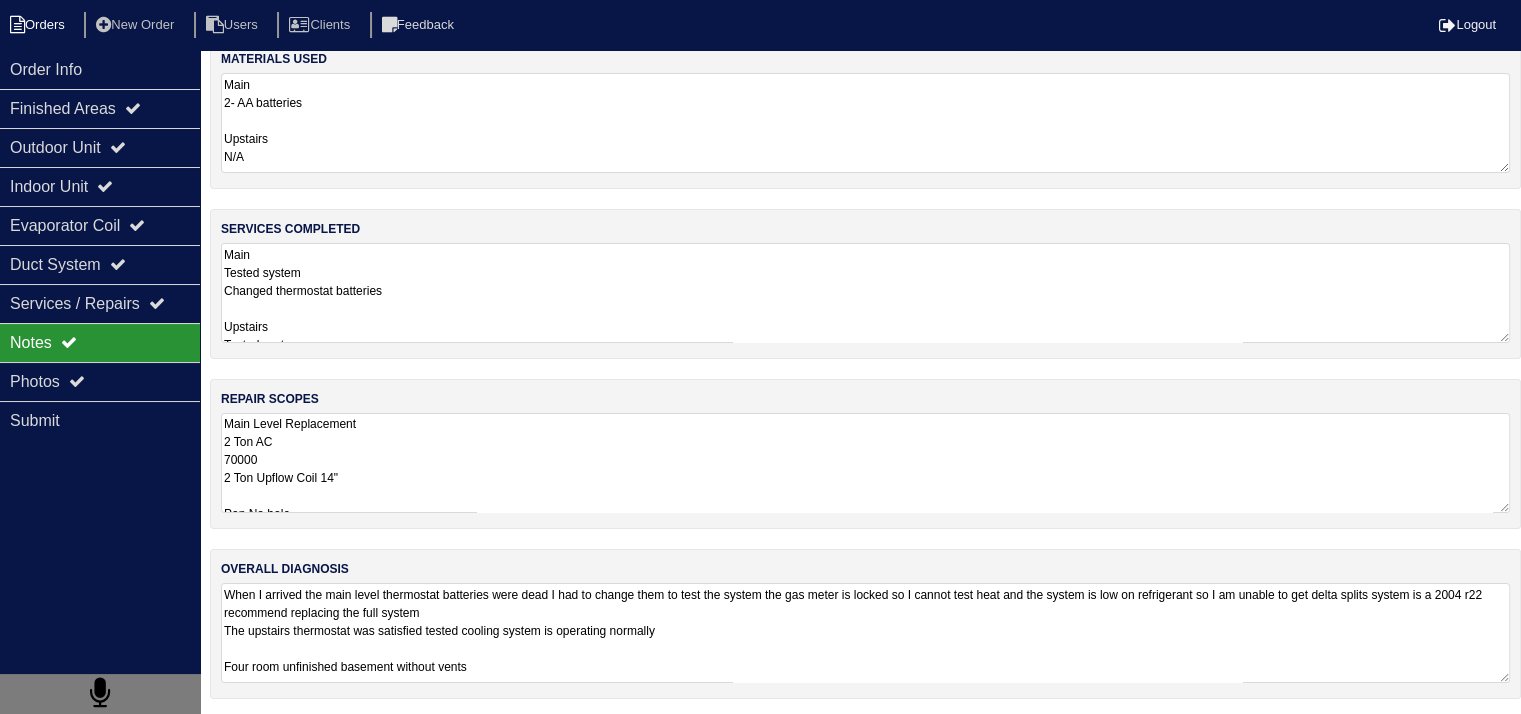 click on "Orders" at bounding box center [40, 25] 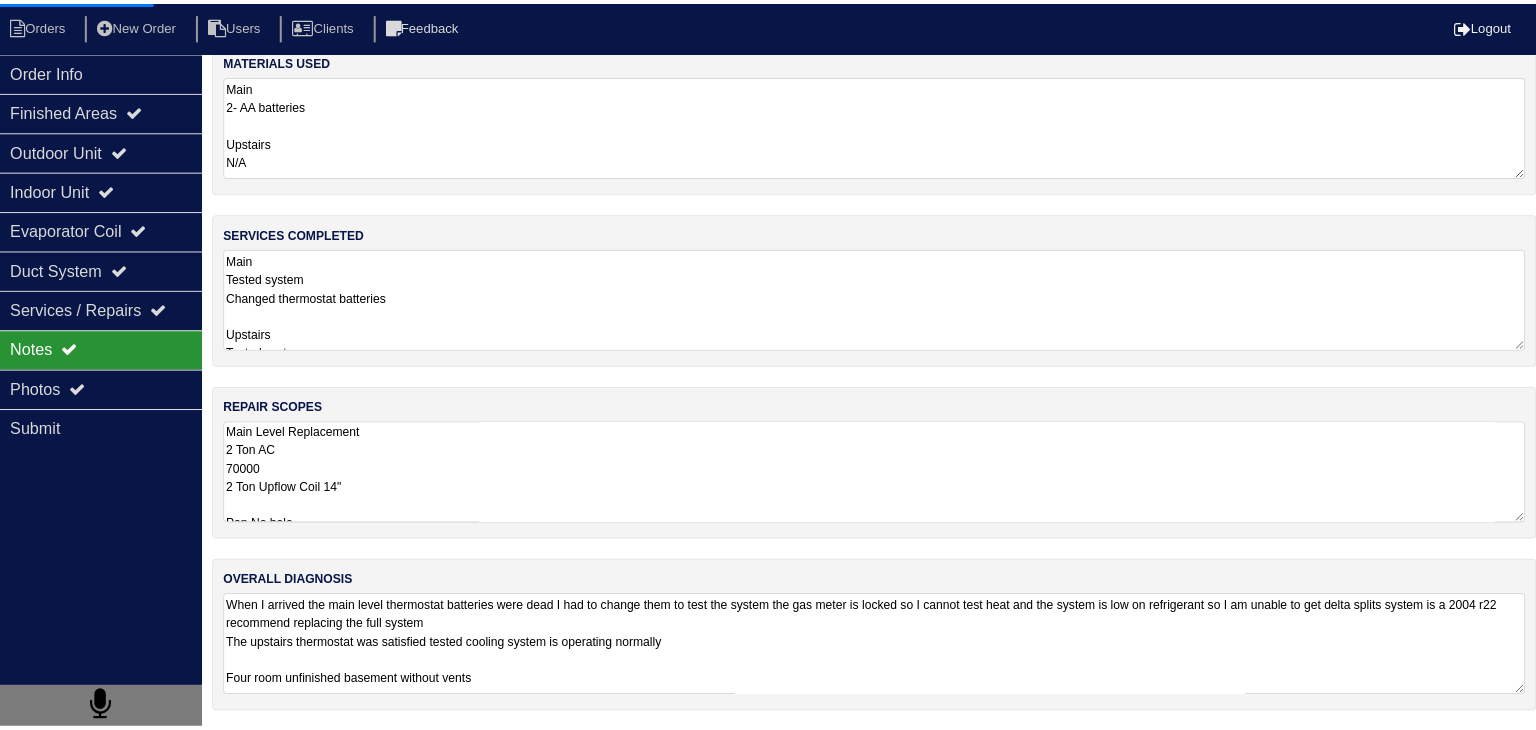 scroll, scrollTop: 0, scrollLeft: 0, axis: both 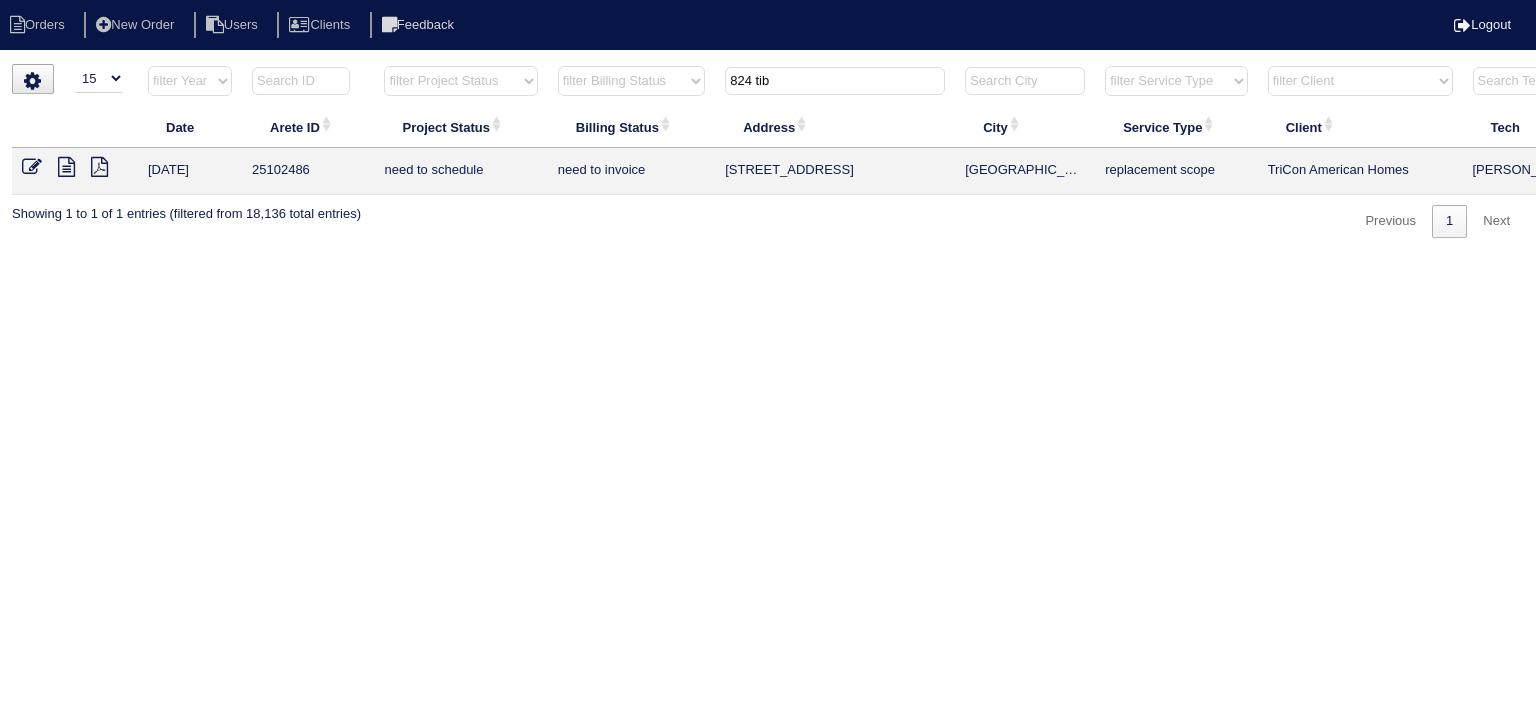 select on "15" 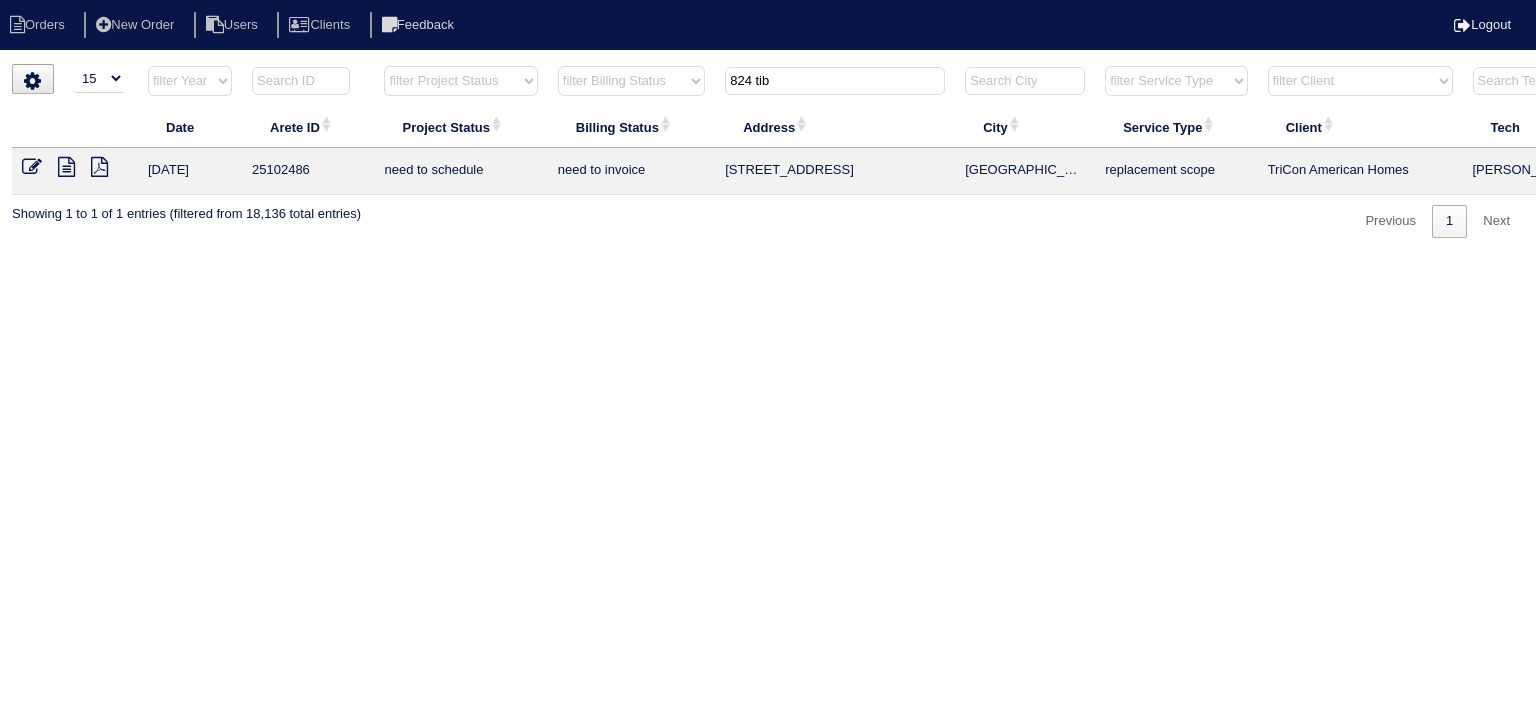 drag, startPoint x: 812, startPoint y: 82, endPoint x: 578, endPoint y: 89, distance: 234.10468 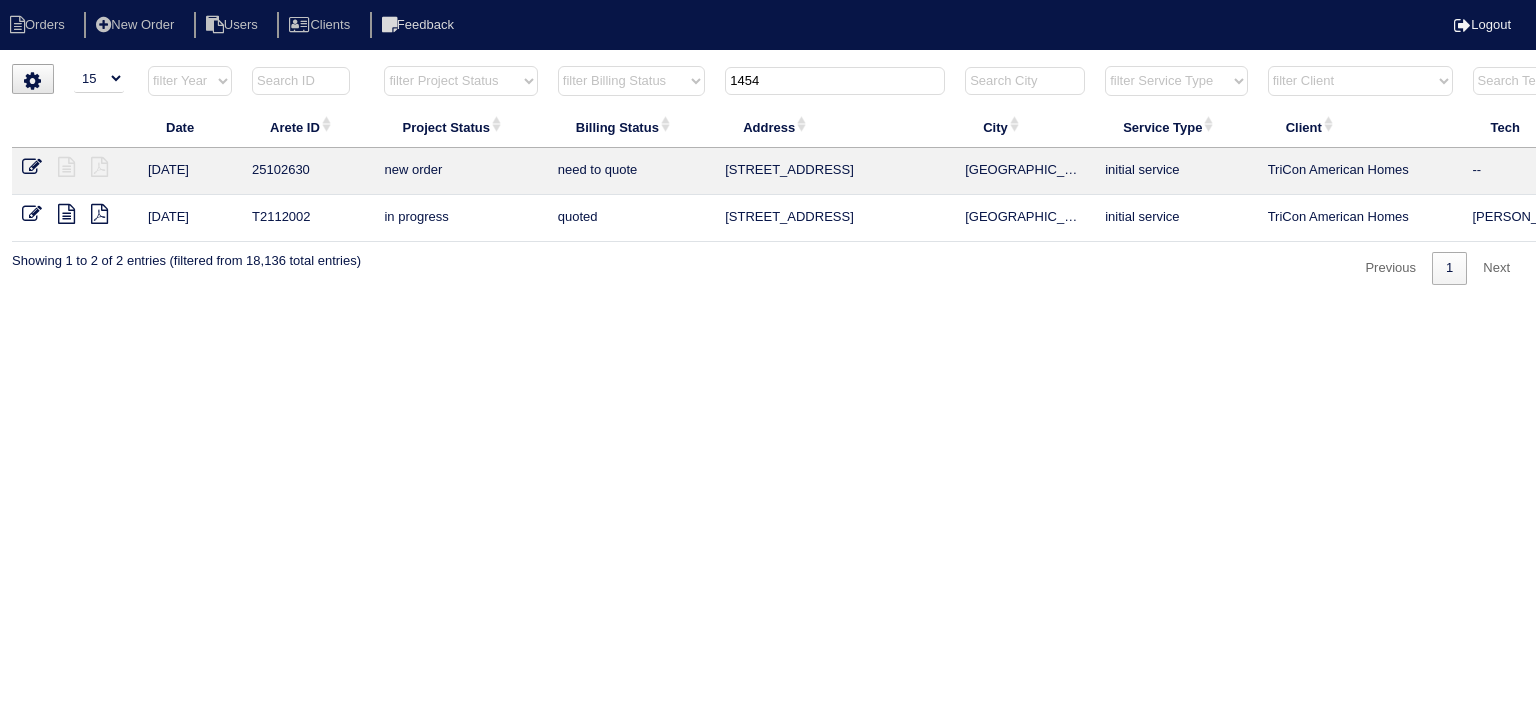 drag, startPoint x: 804, startPoint y: 83, endPoint x: 642, endPoint y: 88, distance: 162.07715 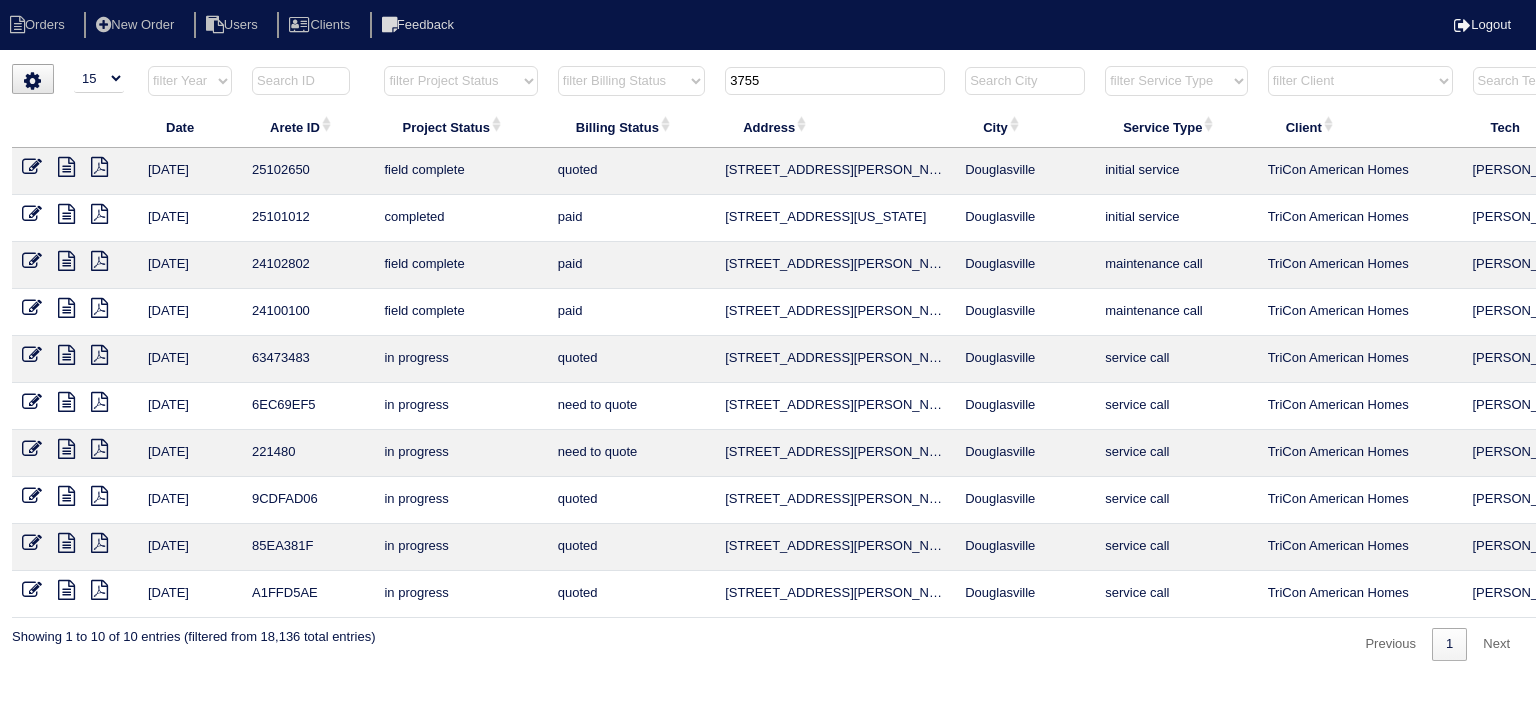 drag, startPoint x: 819, startPoint y: 86, endPoint x: 673, endPoint y: 91, distance: 146.08559 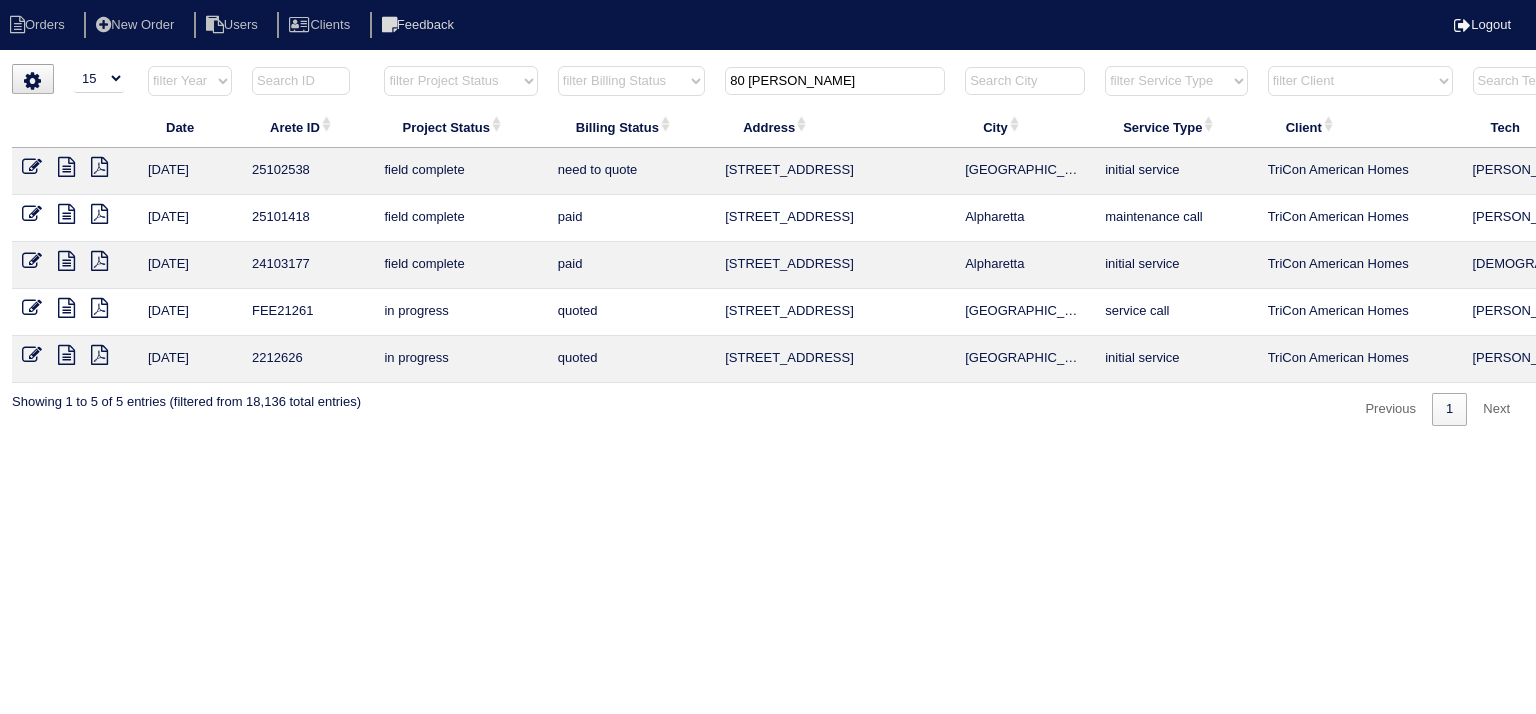 type on "80 [PERSON_NAME]" 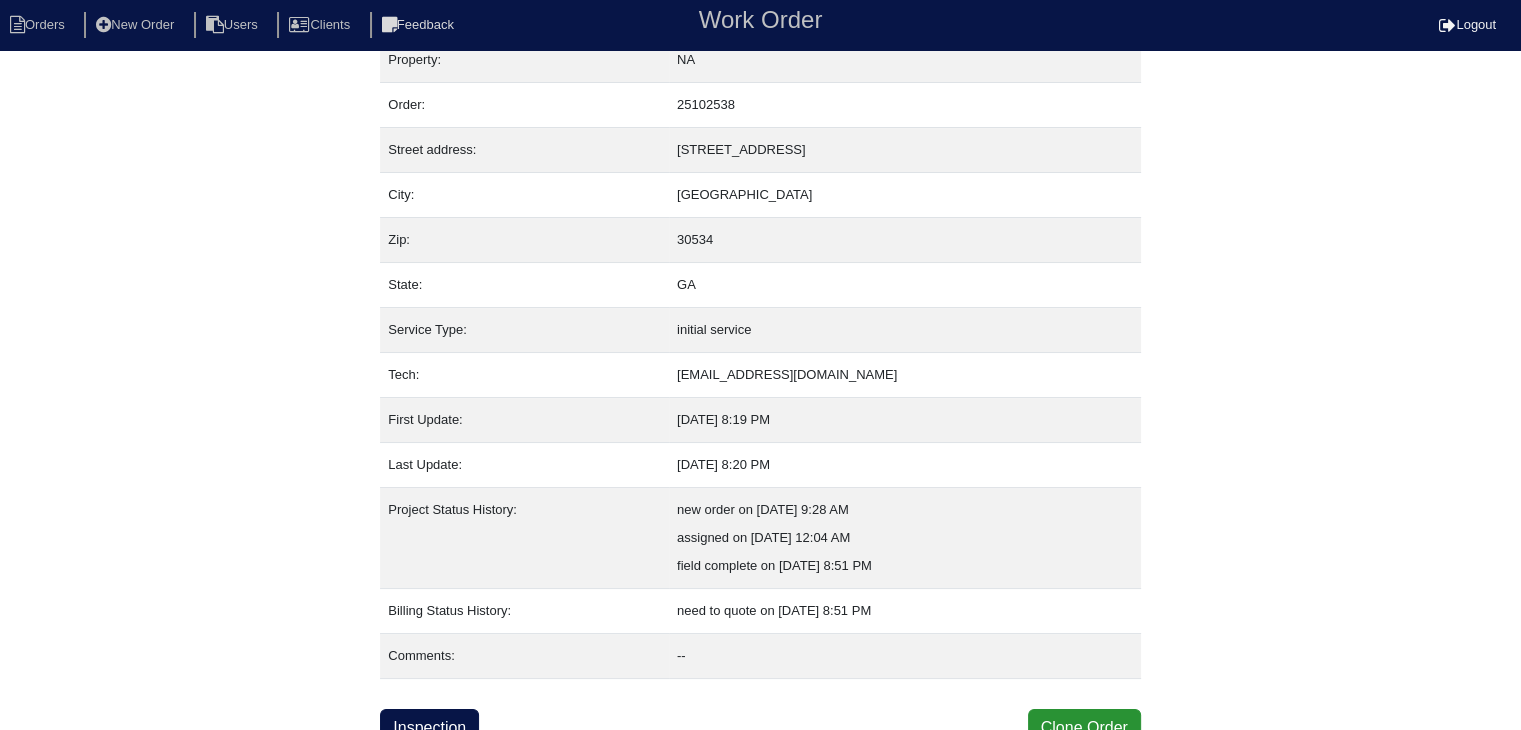 scroll, scrollTop: 40, scrollLeft: 0, axis: vertical 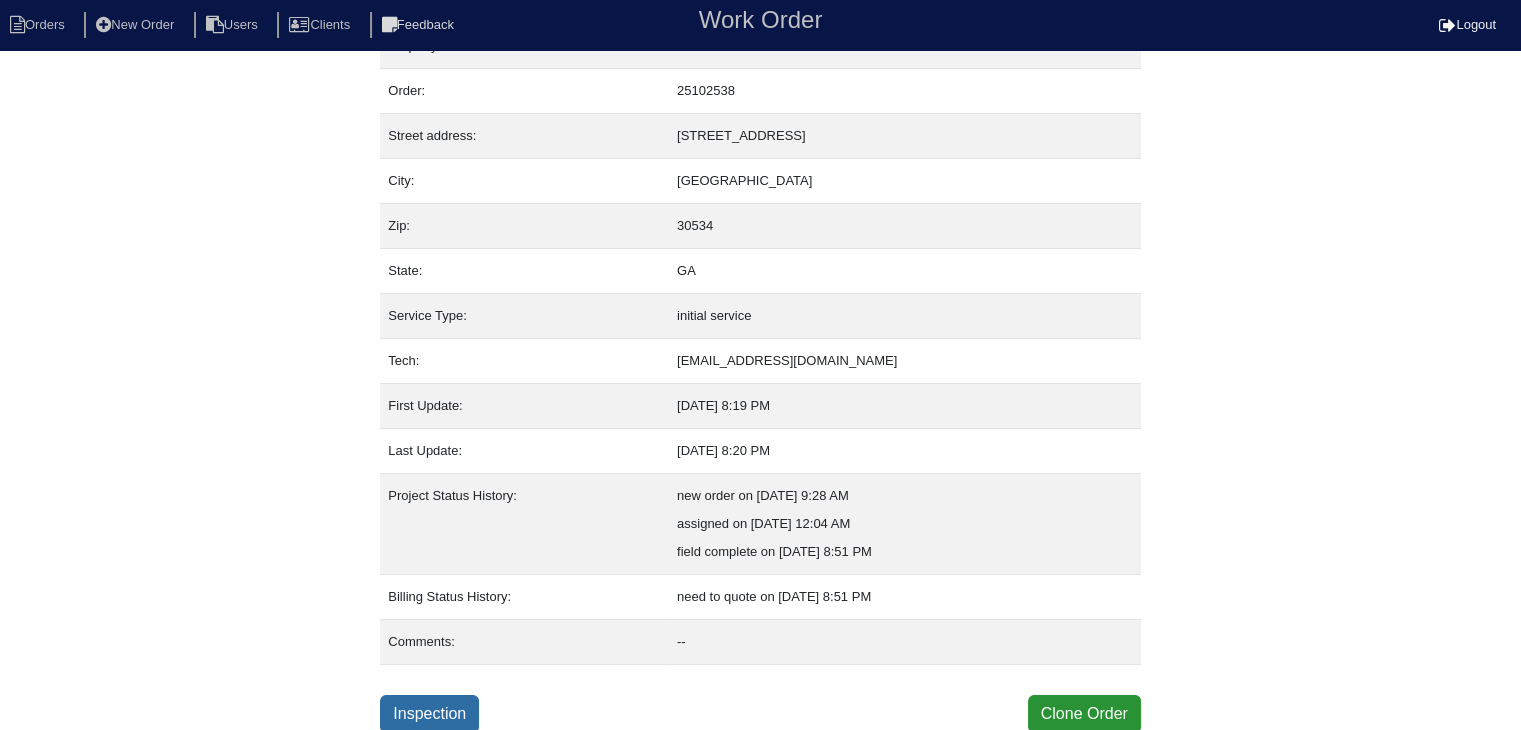 click on "Inspection" at bounding box center (429, 714) 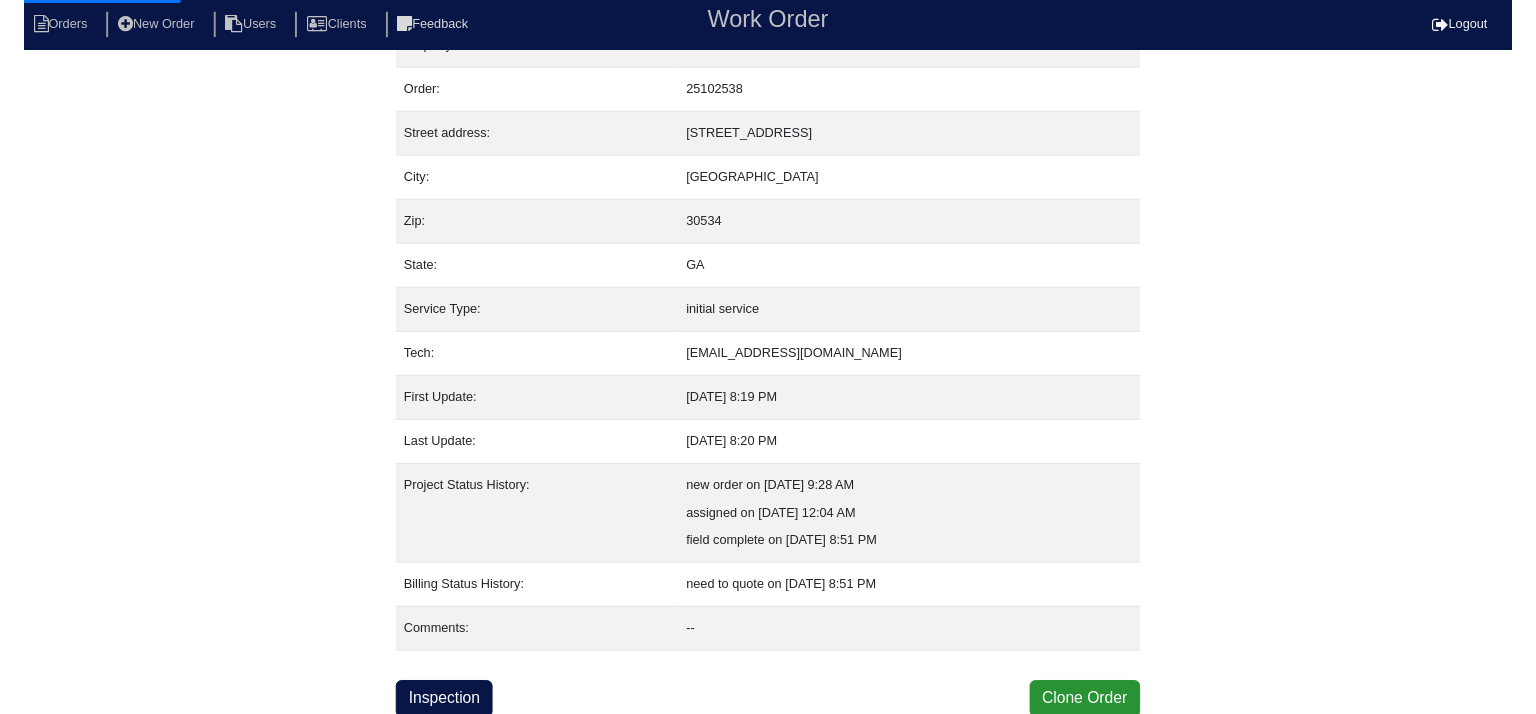 scroll, scrollTop: 0, scrollLeft: 0, axis: both 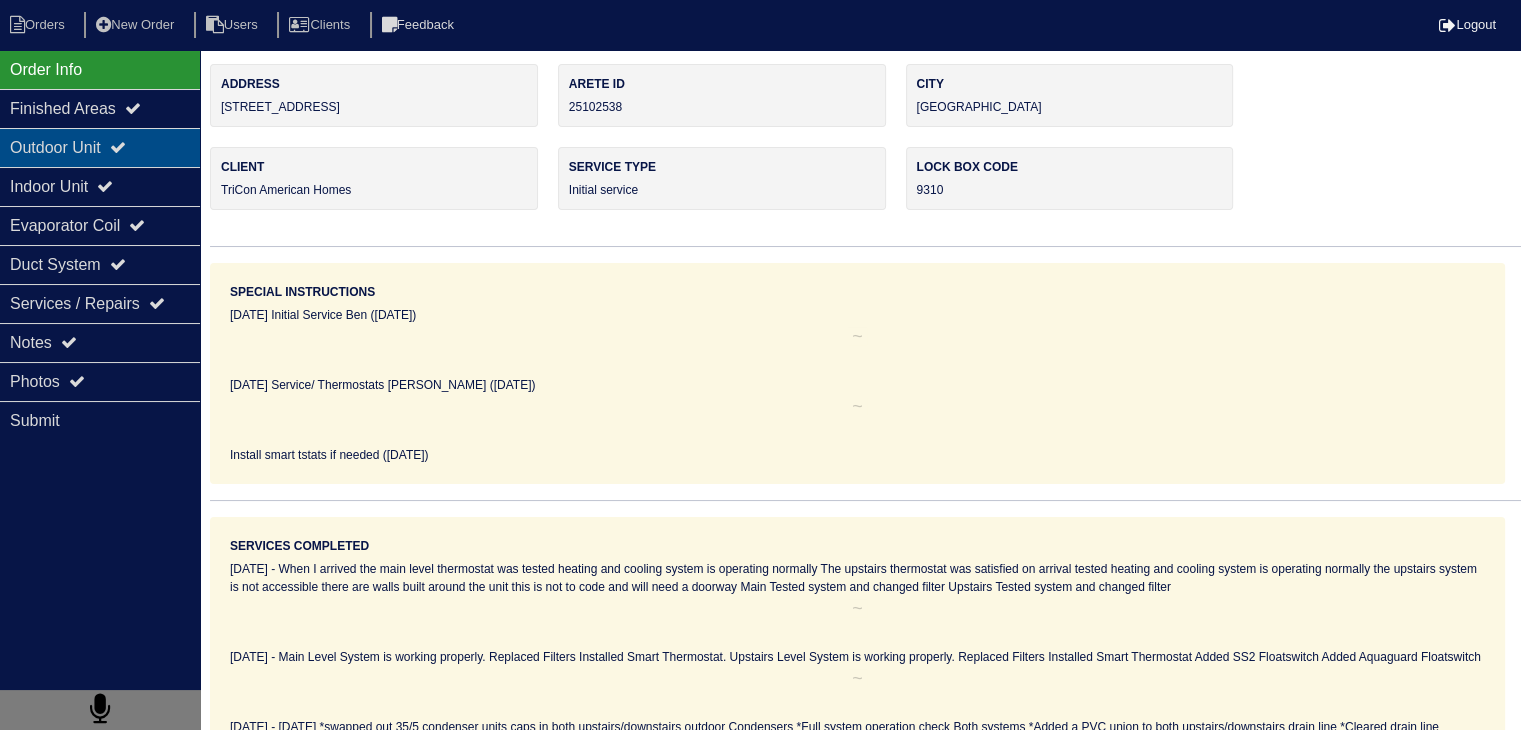click on "Outdoor Unit" at bounding box center (100, 147) 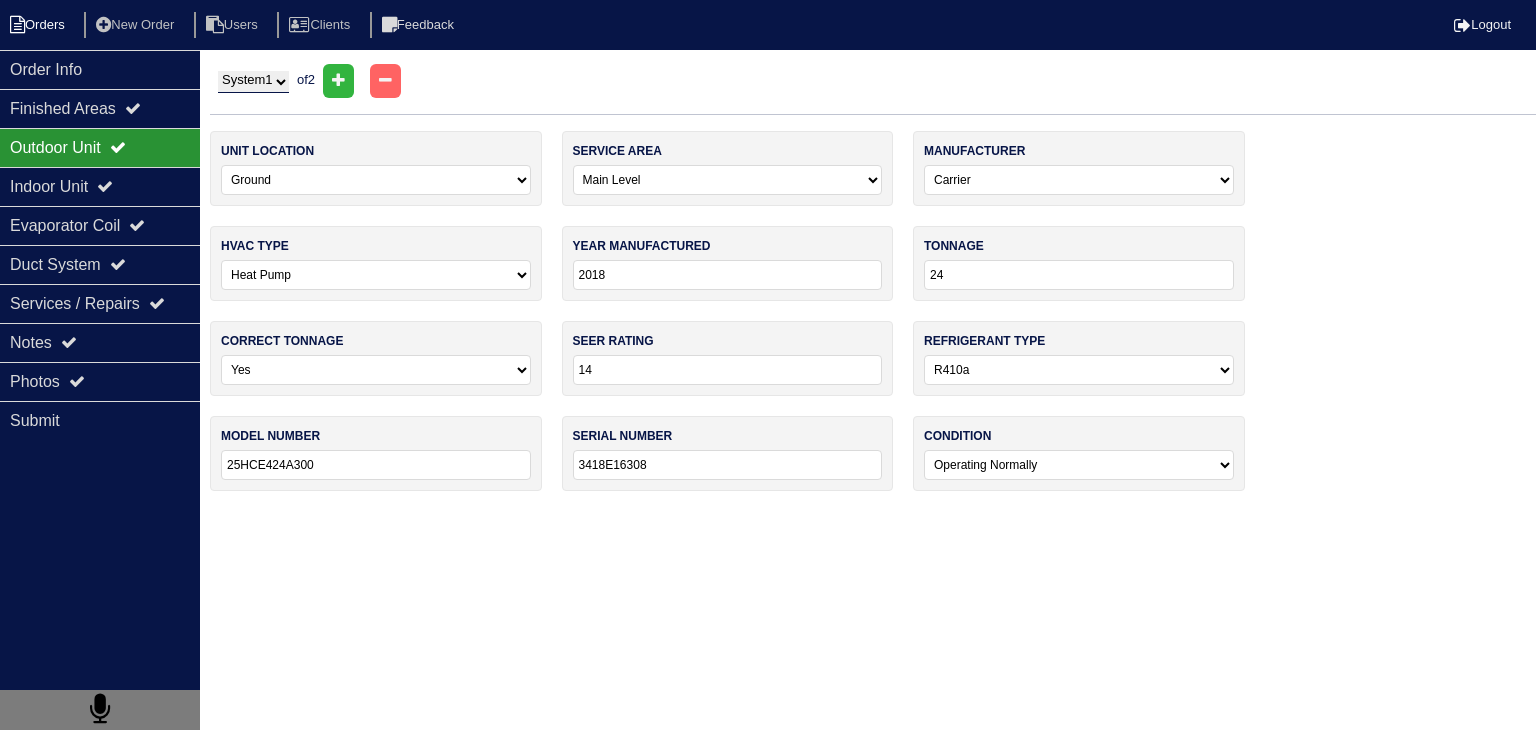 click on "Orders" at bounding box center (40, 25) 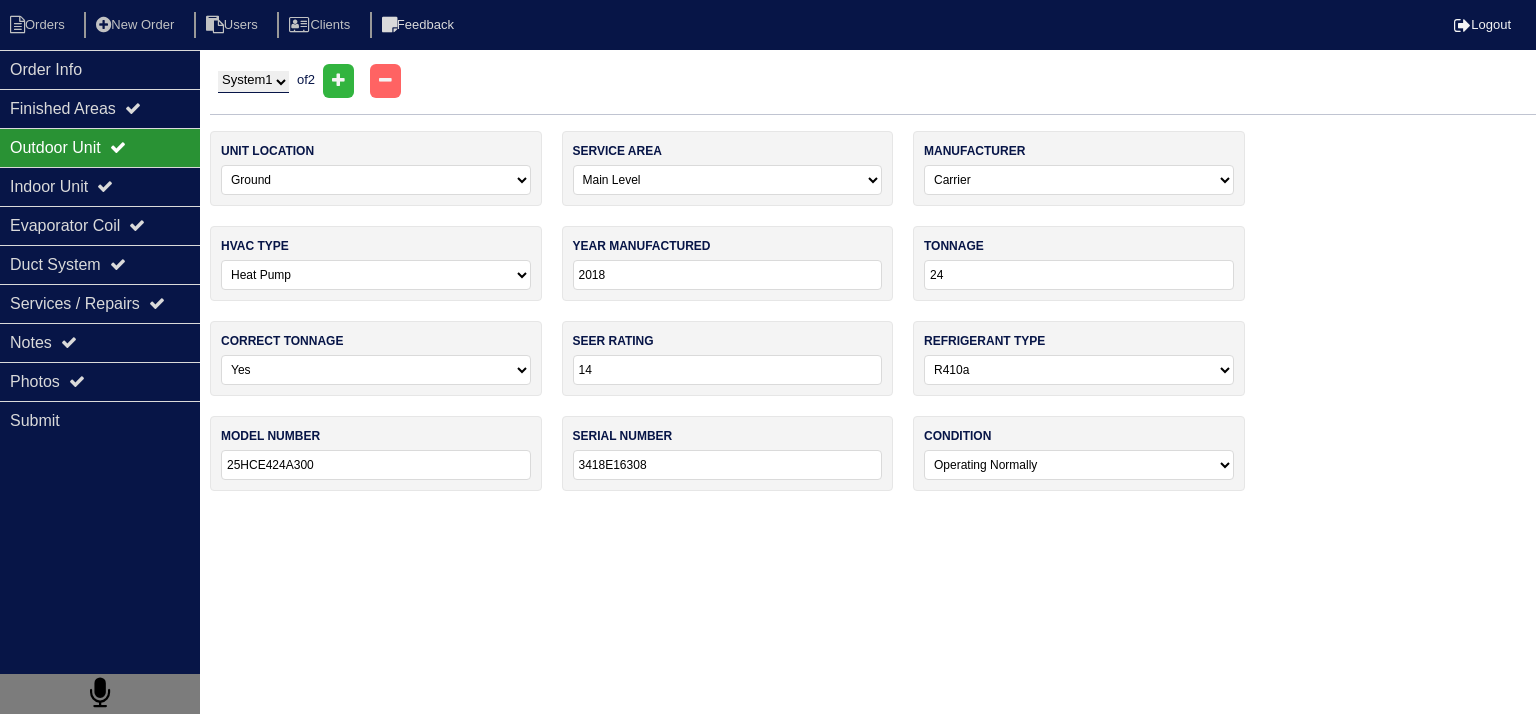 select on "15" 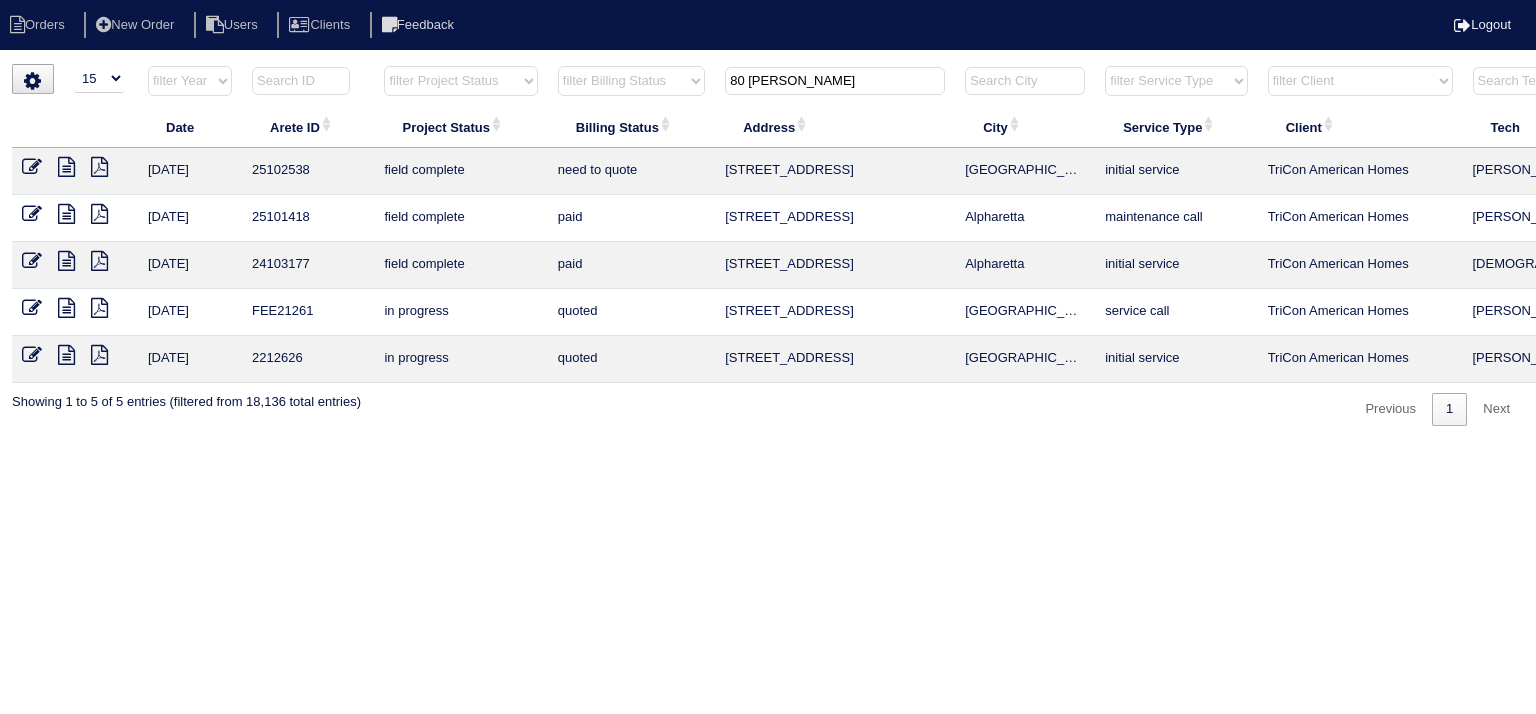 drag, startPoint x: 788, startPoint y: 85, endPoint x: 702, endPoint y: 75, distance: 86.579445 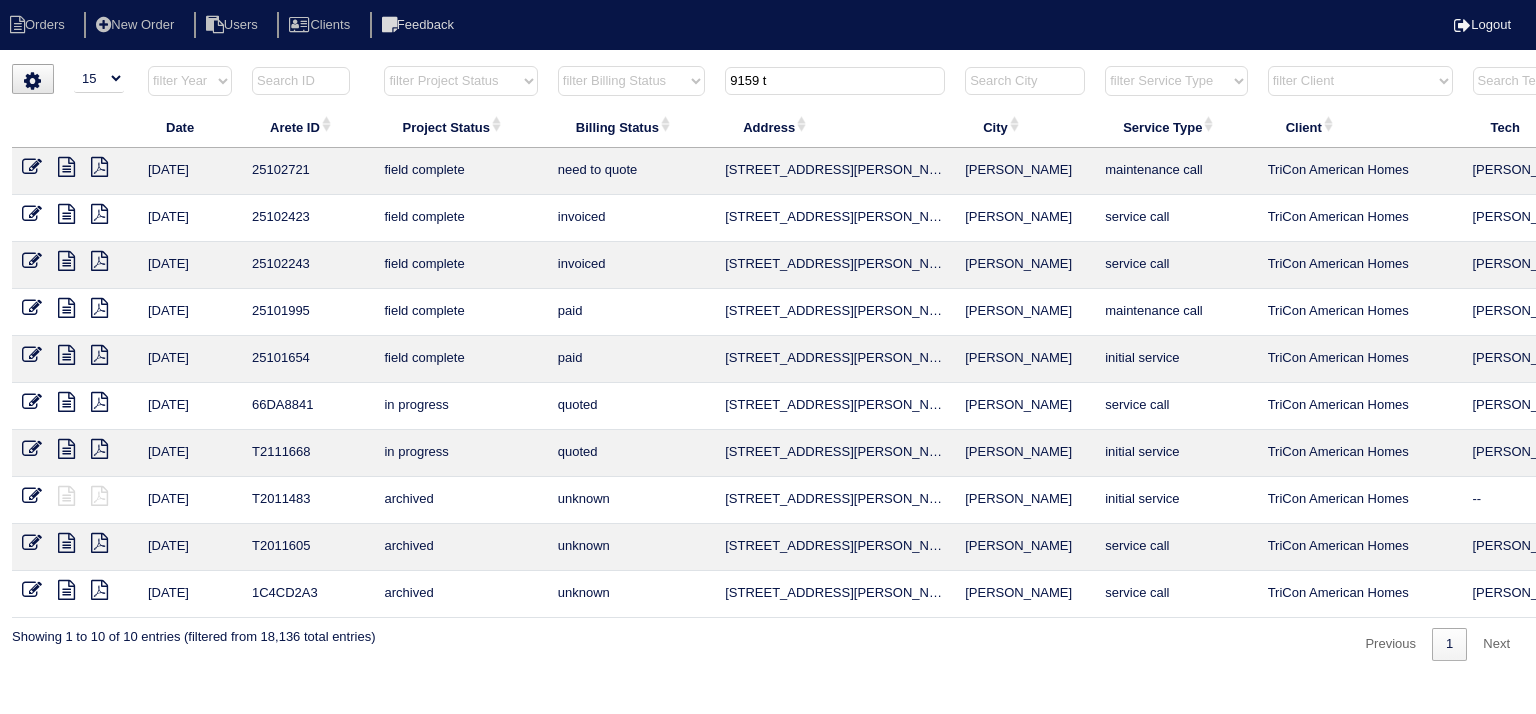 drag, startPoint x: 795, startPoint y: 81, endPoint x: 518, endPoint y: 80, distance: 277.0018 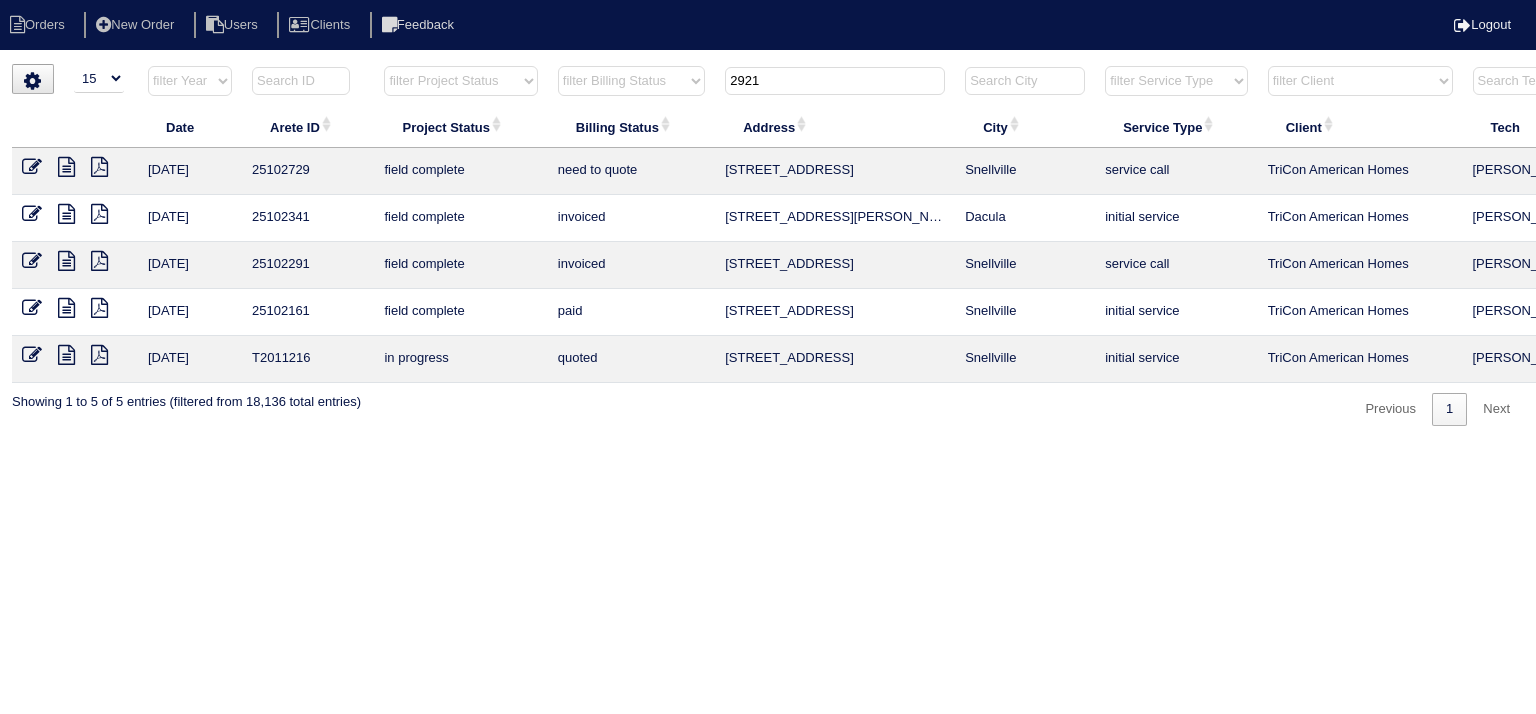 type on "2921" 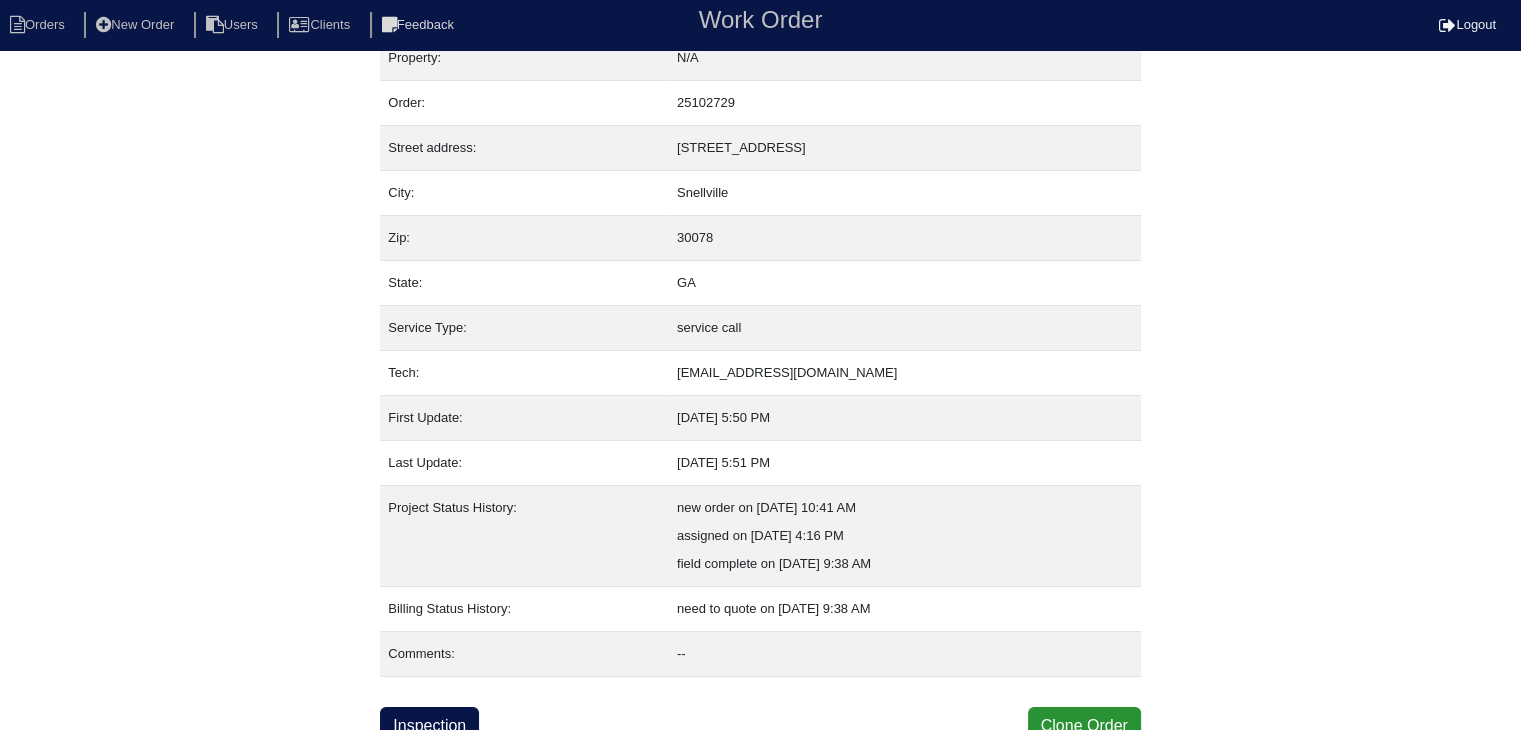 scroll, scrollTop: 40, scrollLeft: 0, axis: vertical 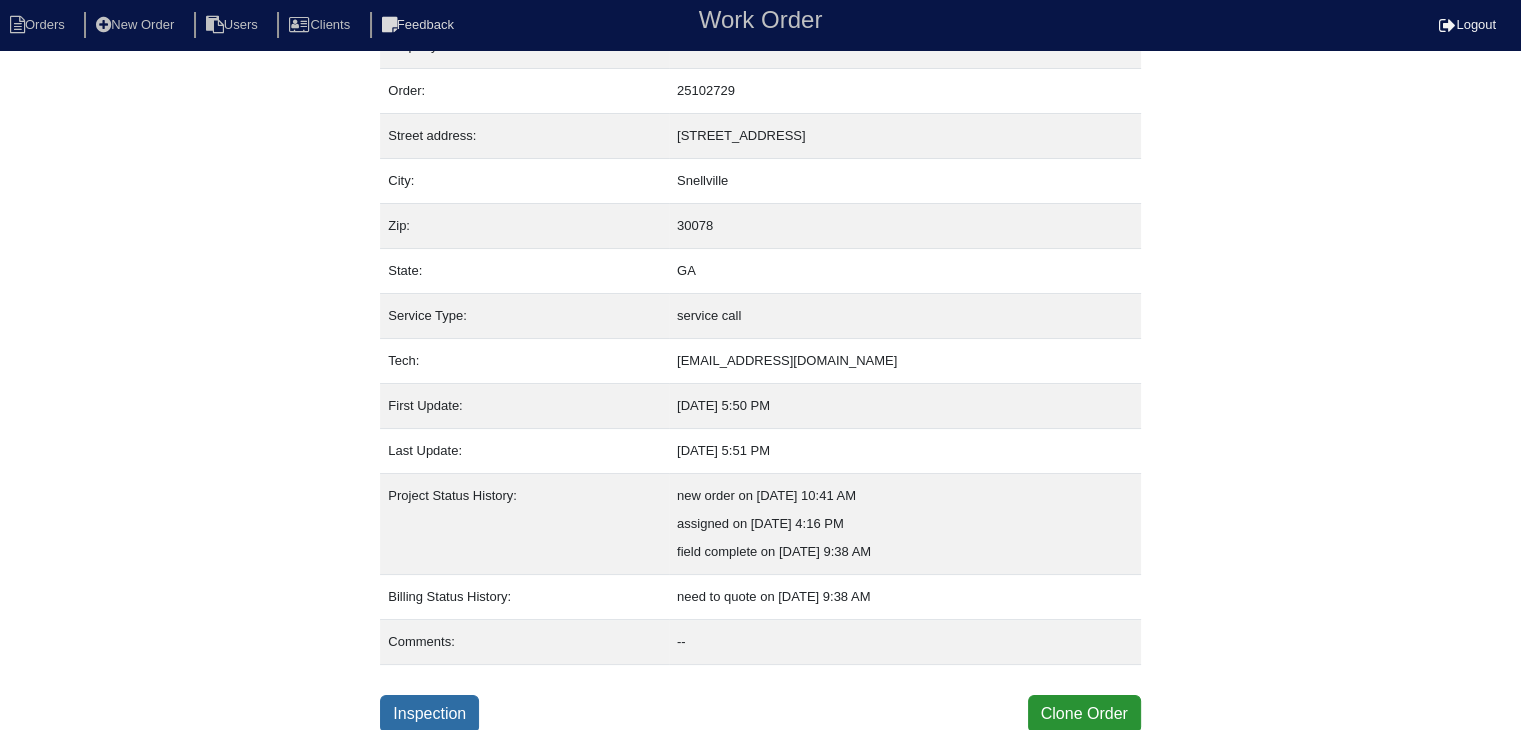 click on "Inspection" at bounding box center [429, 714] 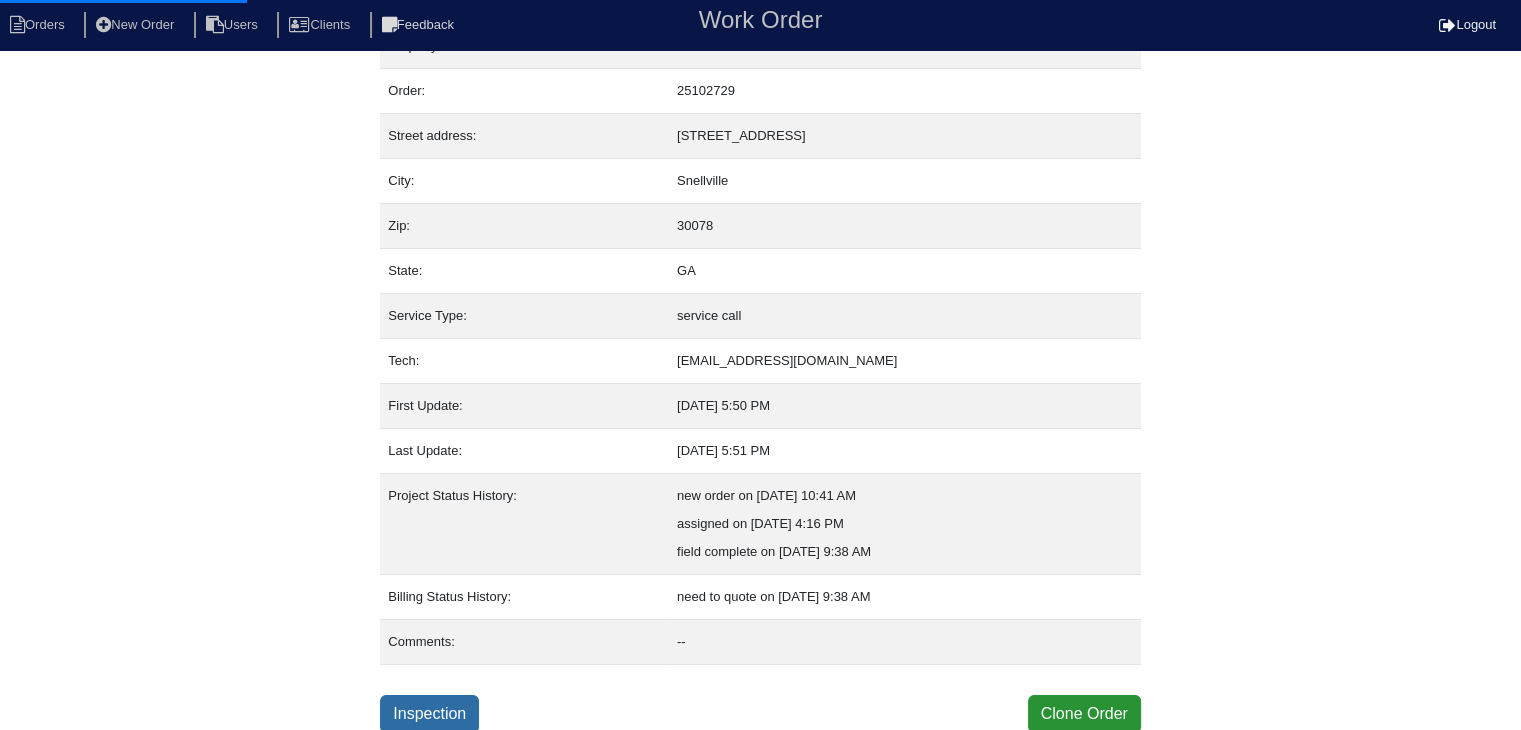 click on "Inspection" at bounding box center (429, 714) 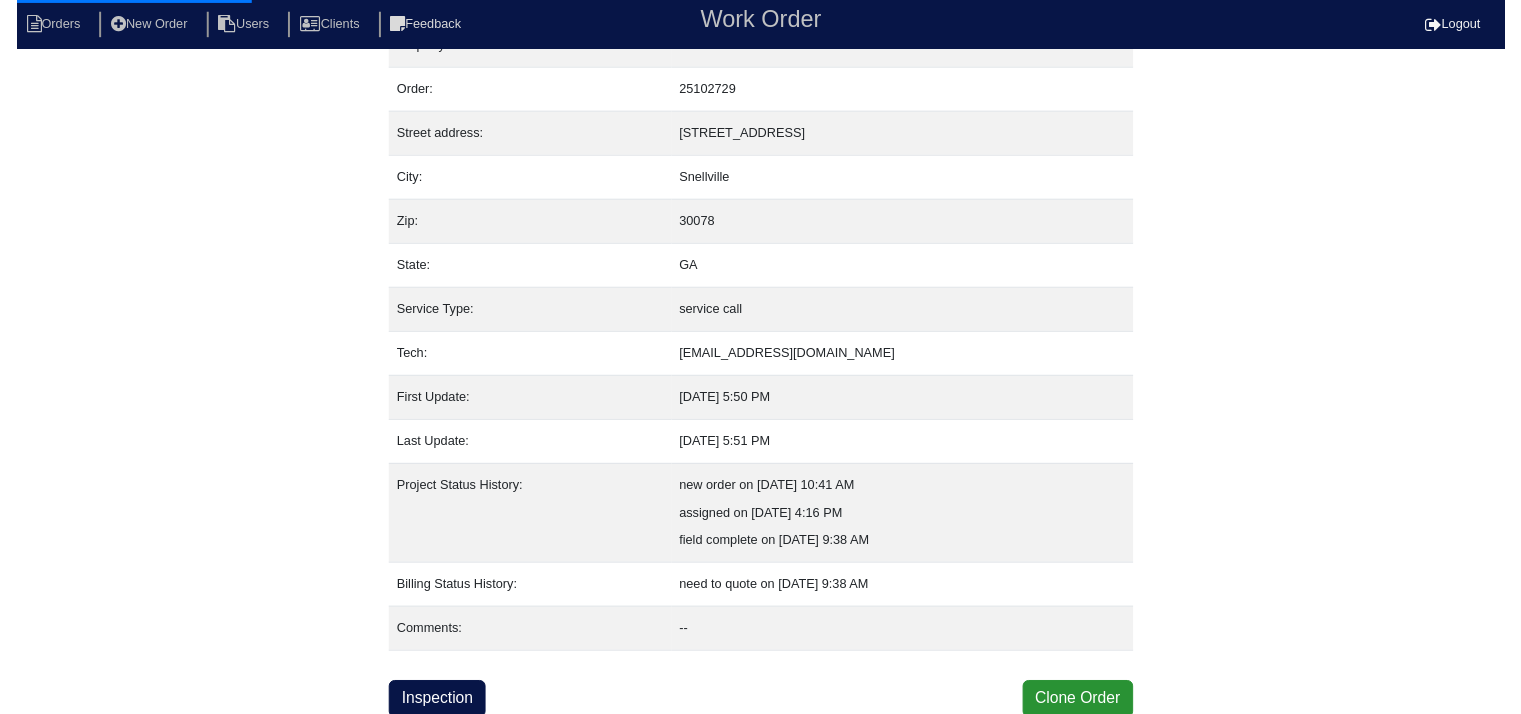 scroll, scrollTop: 0, scrollLeft: 0, axis: both 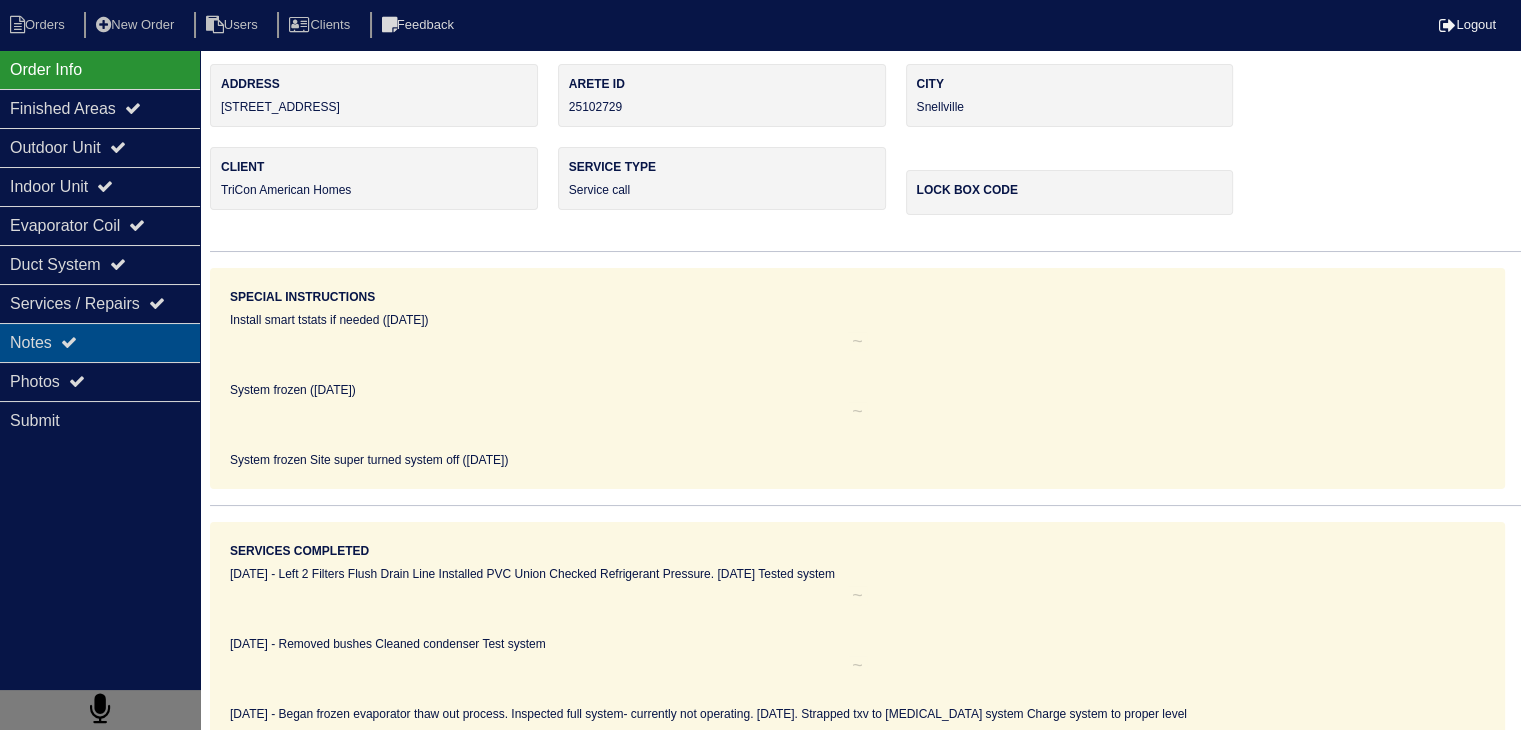 click on "Notes" at bounding box center (100, 342) 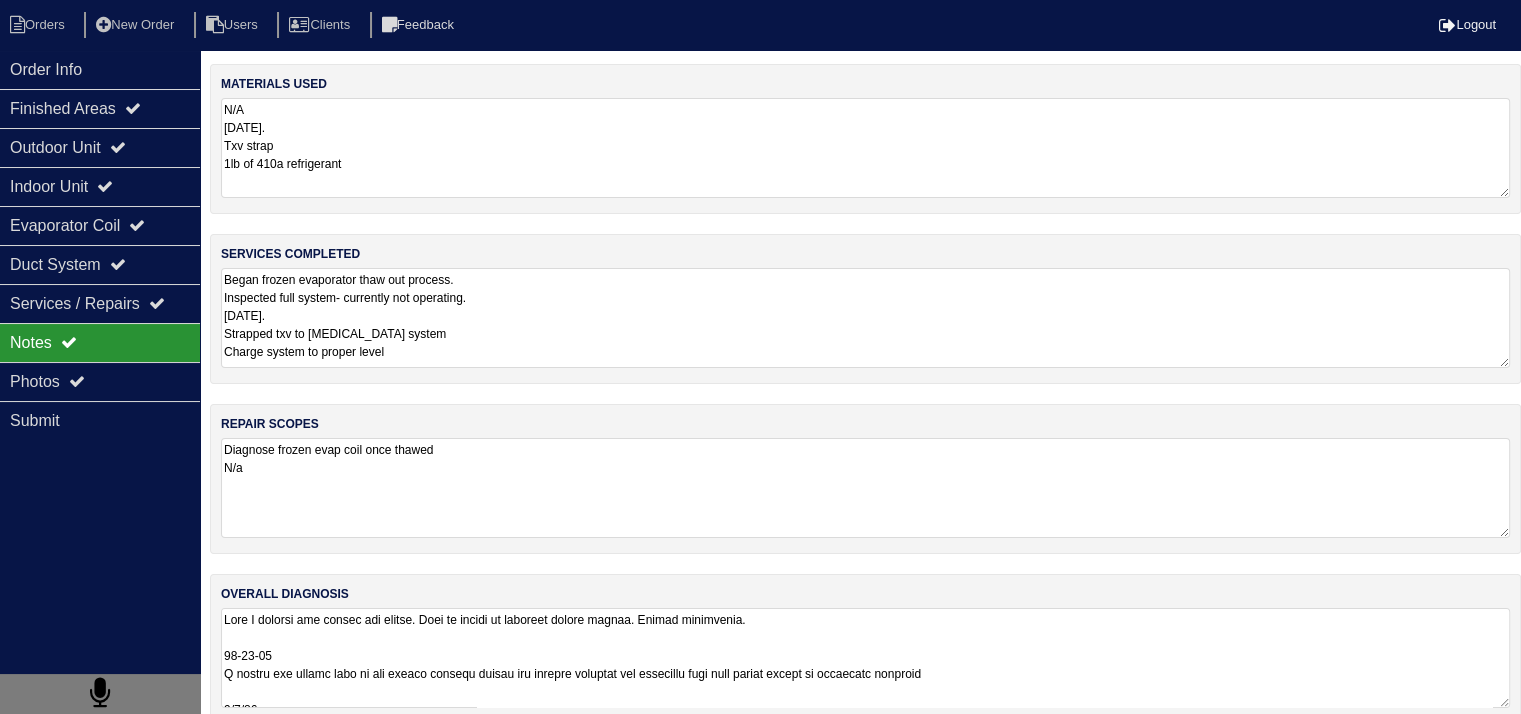 click on "Diagnose frozen evap coil once thawed
N/a" at bounding box center [865, 488] 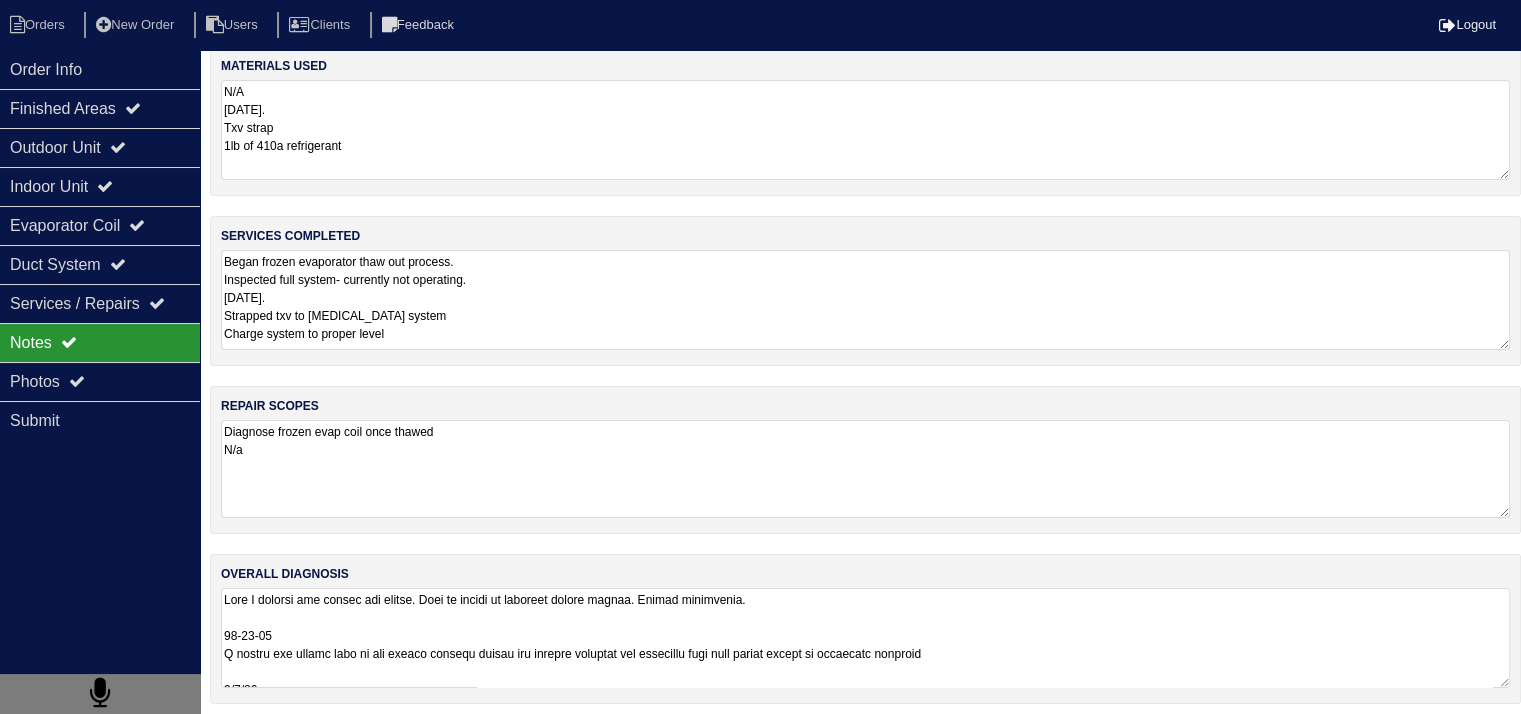 scroll, scrollTop: 24, scrollLeft: 0, axis: vertical 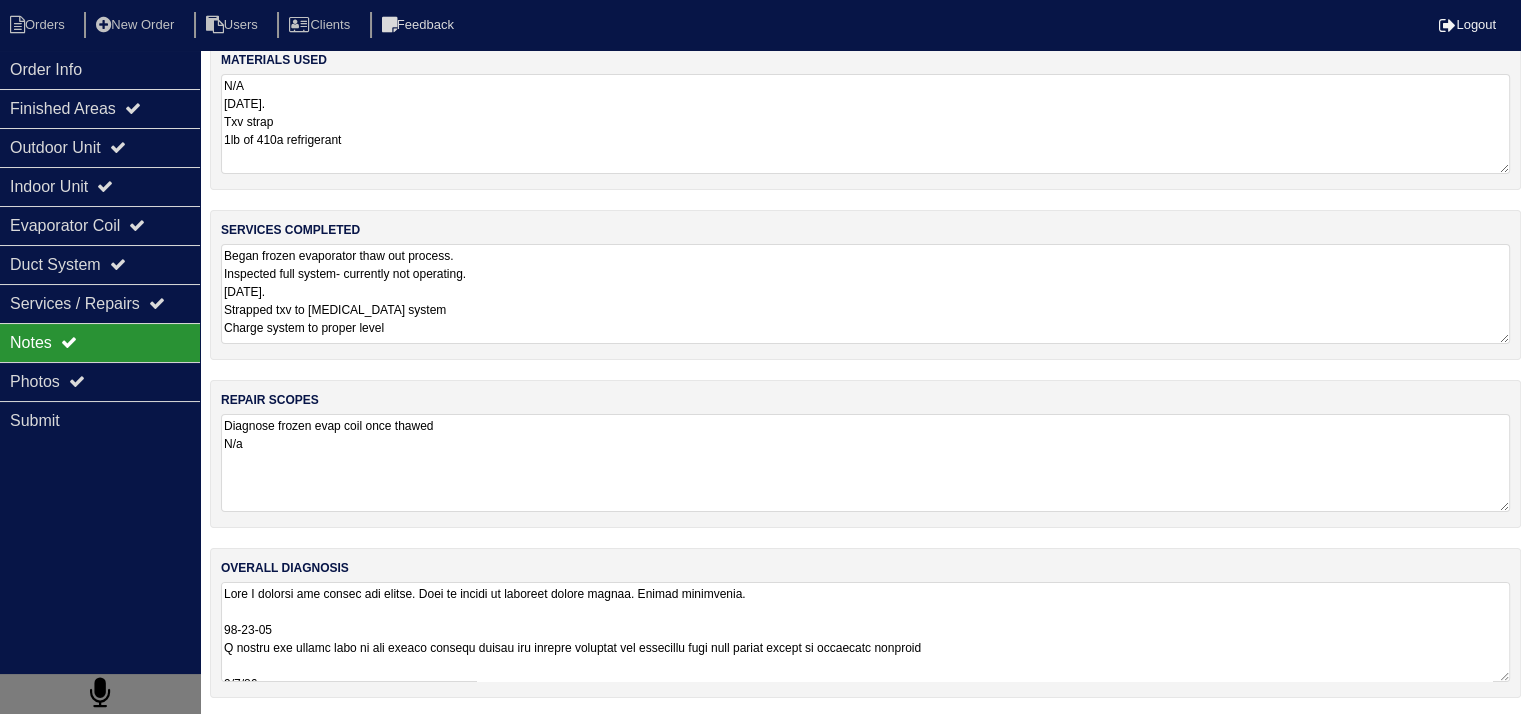 click at bounding box center (865, 632) 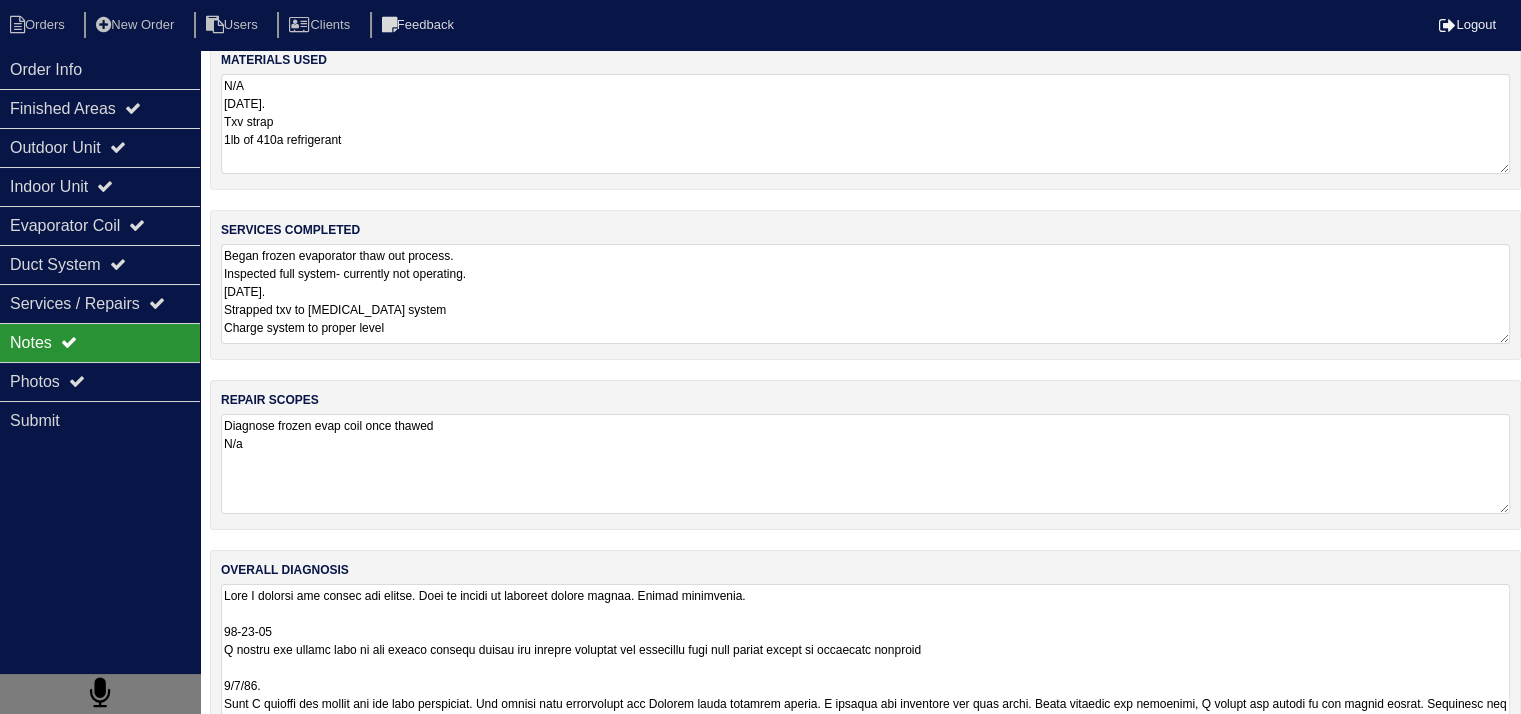scroll, scrollTop: 1, scrollLeft: 0, axis: vertical 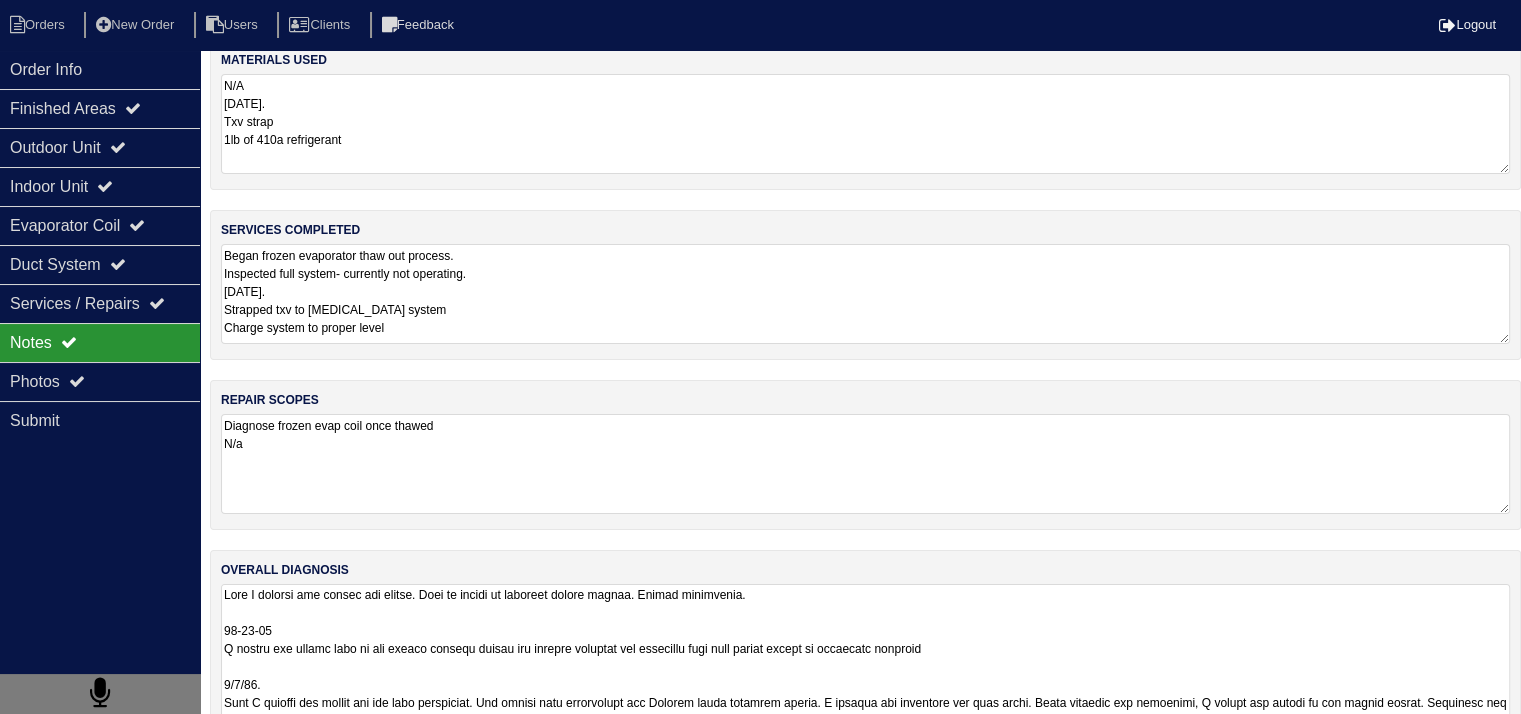 click at bounding box center (865, 766) 